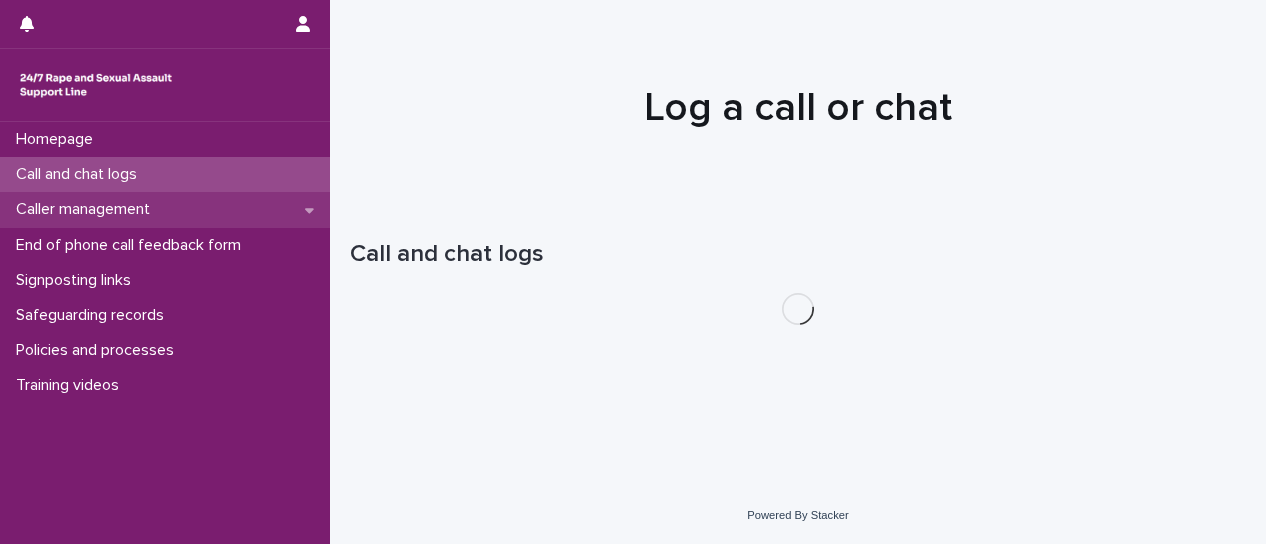 scroll, scrollTop: 0, scrollLeft: 0, axis: both 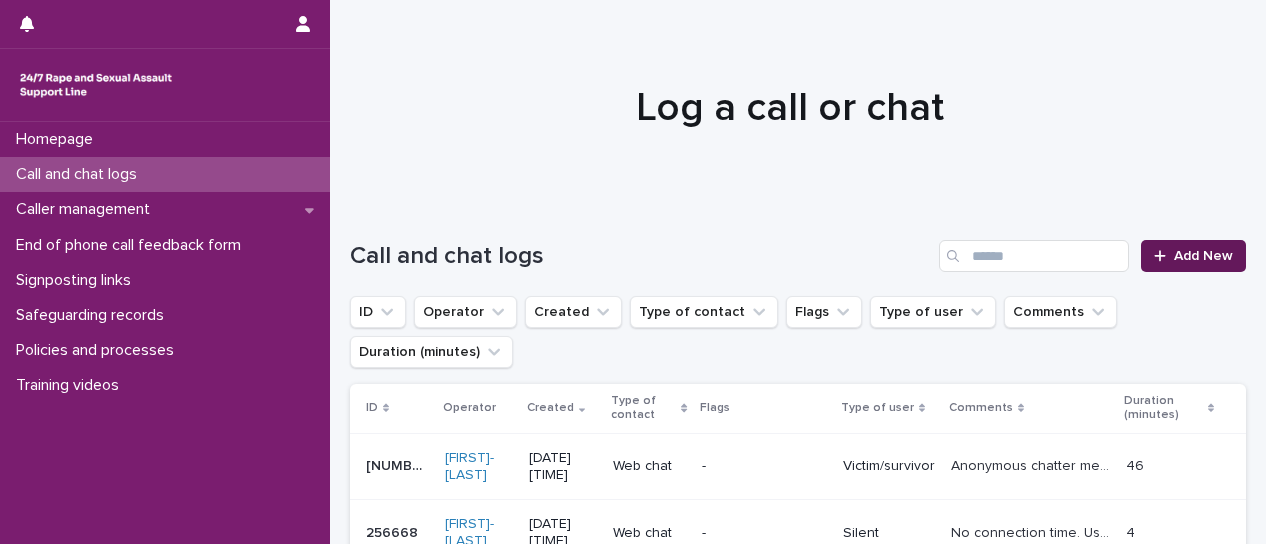 click on "Add New" at bounding box center (1193, 256) 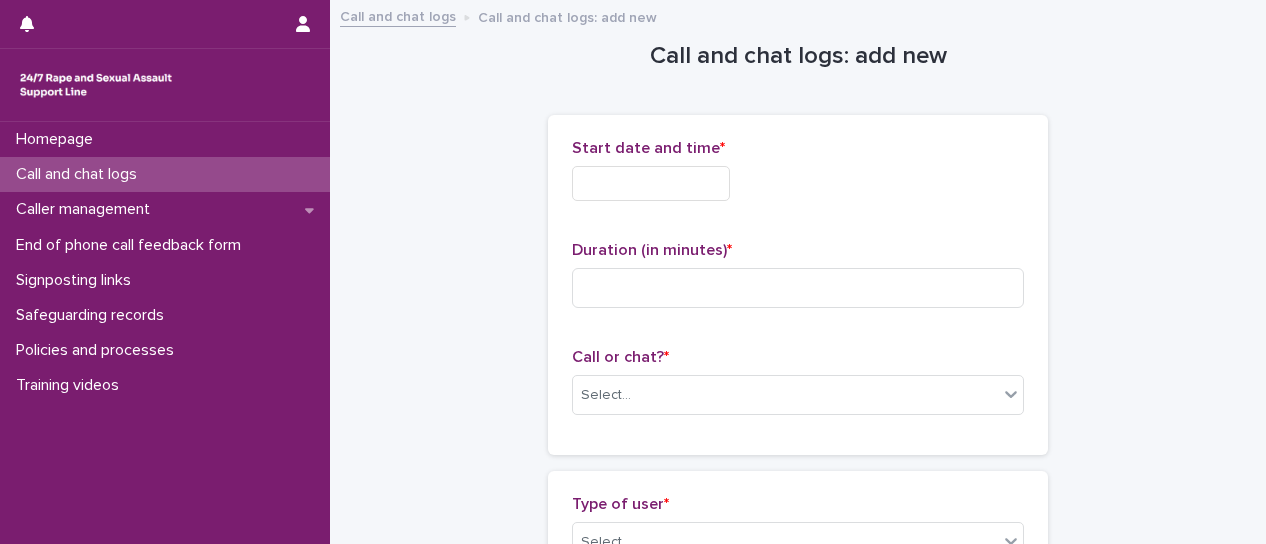 click at bounding box center [651, 183] 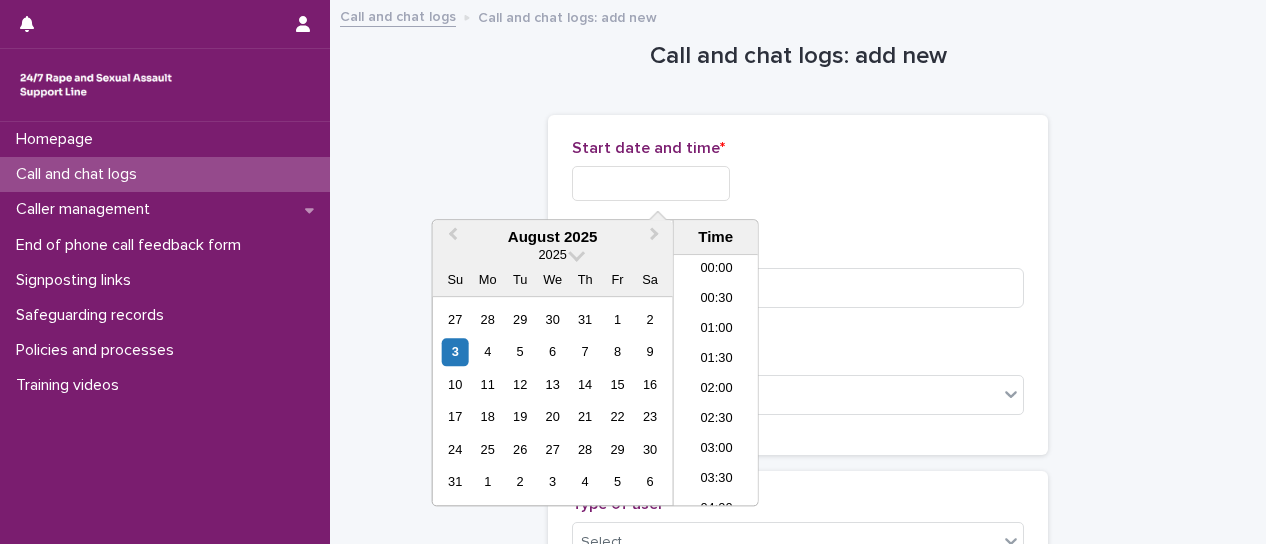 scroll, scrollTop: 730, scrollLeft: 0, axis: vertical 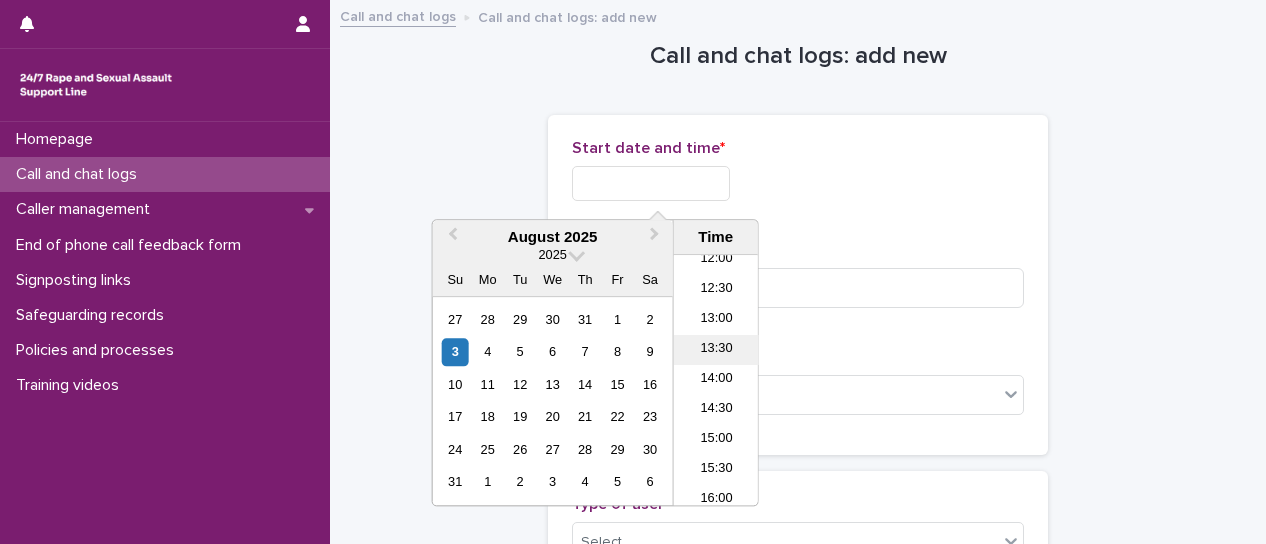 drag, startPoint x: 738, startPoint y: 353, endPoint x: 728, endPoint y: 210, distance: 143.34923 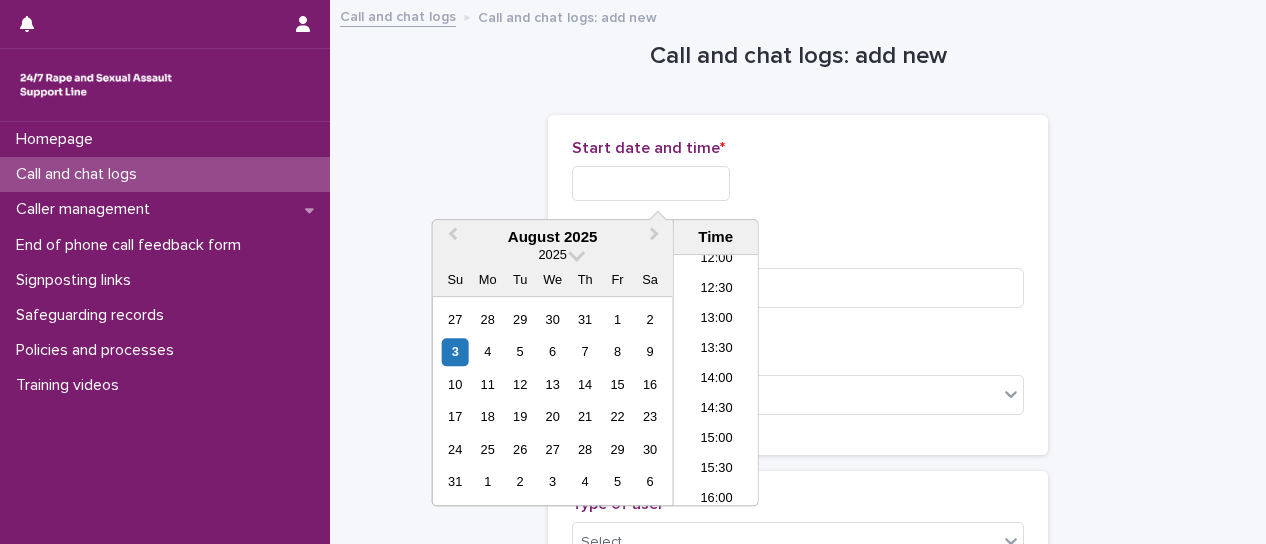 click on "13:30" at bounding box center [716, 350] 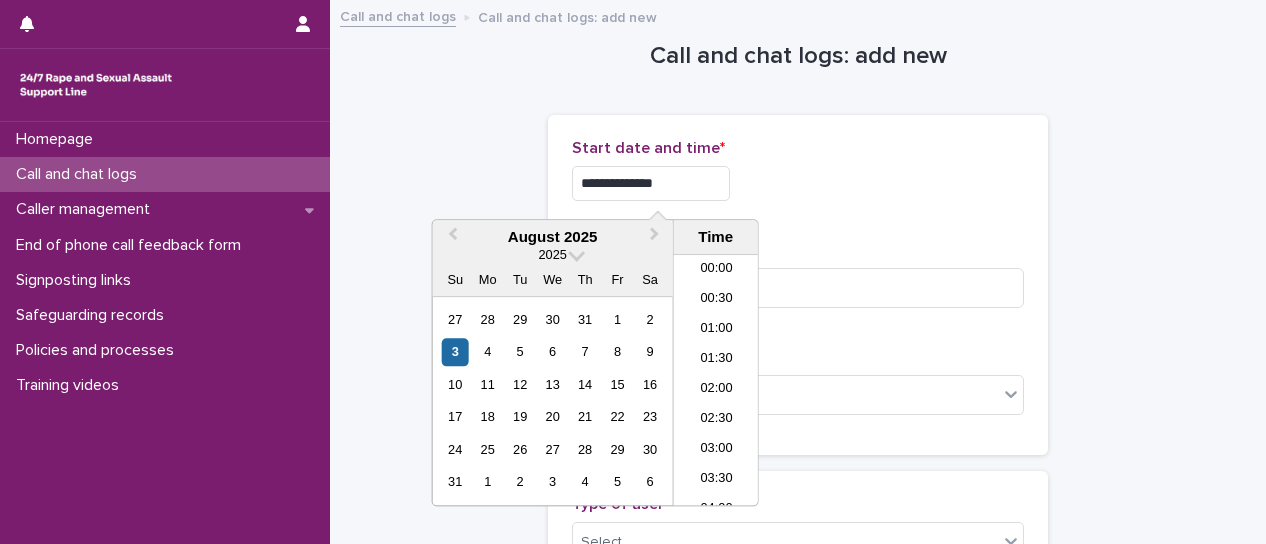 click on "**********" at bounding box center [651, 183] 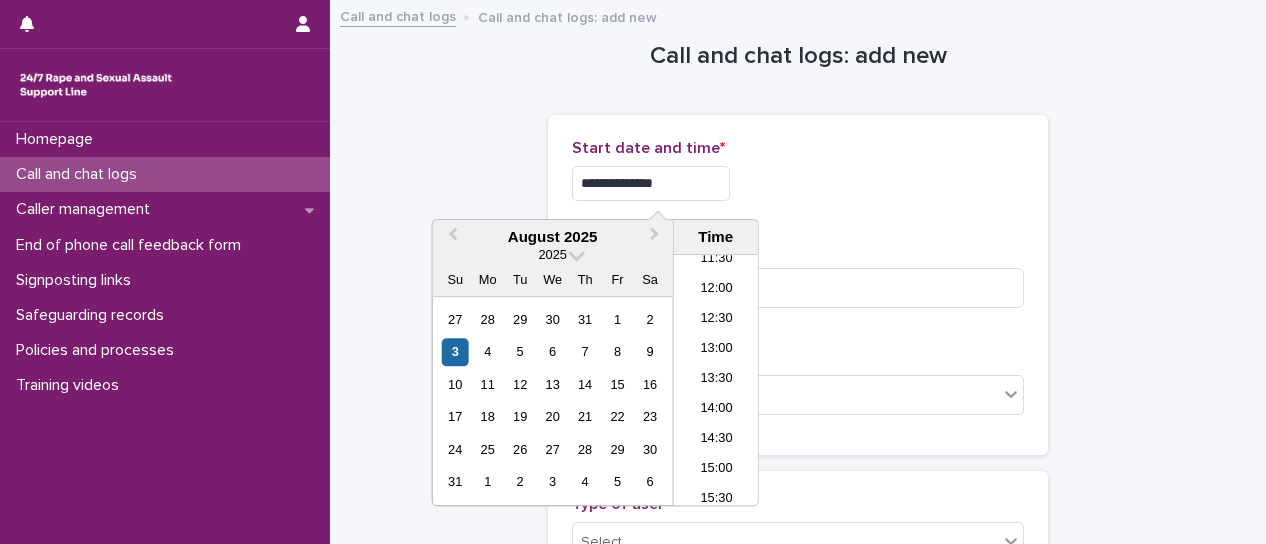 type on "**********" 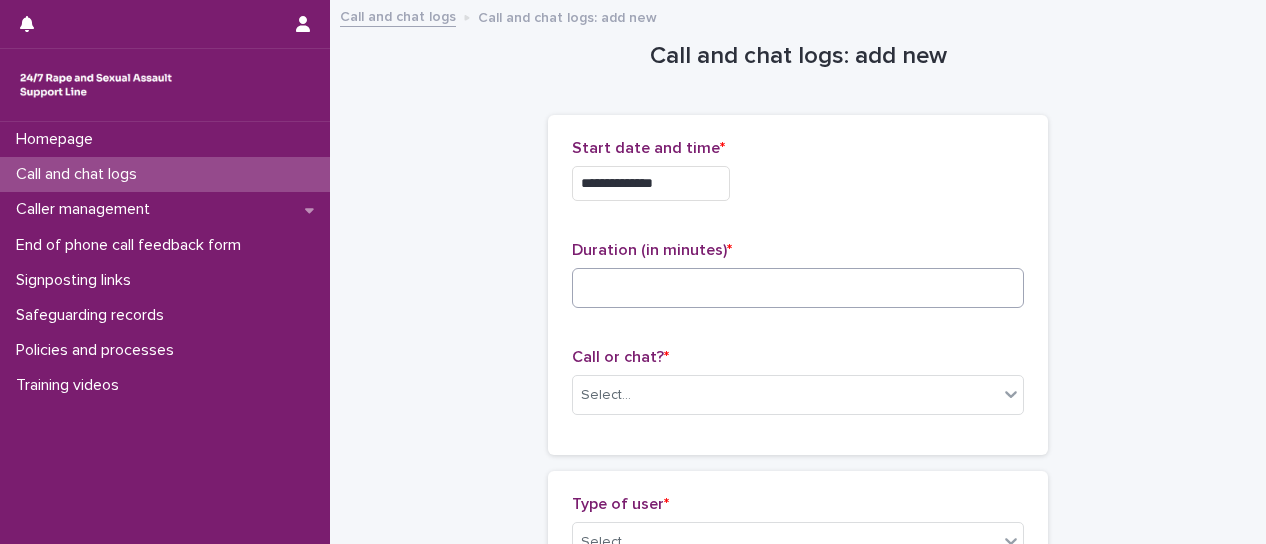 drag, startPoint x: 843, startPoint y: 223, endPoint x: 823, endPoint y: 273, distance: 53.851646 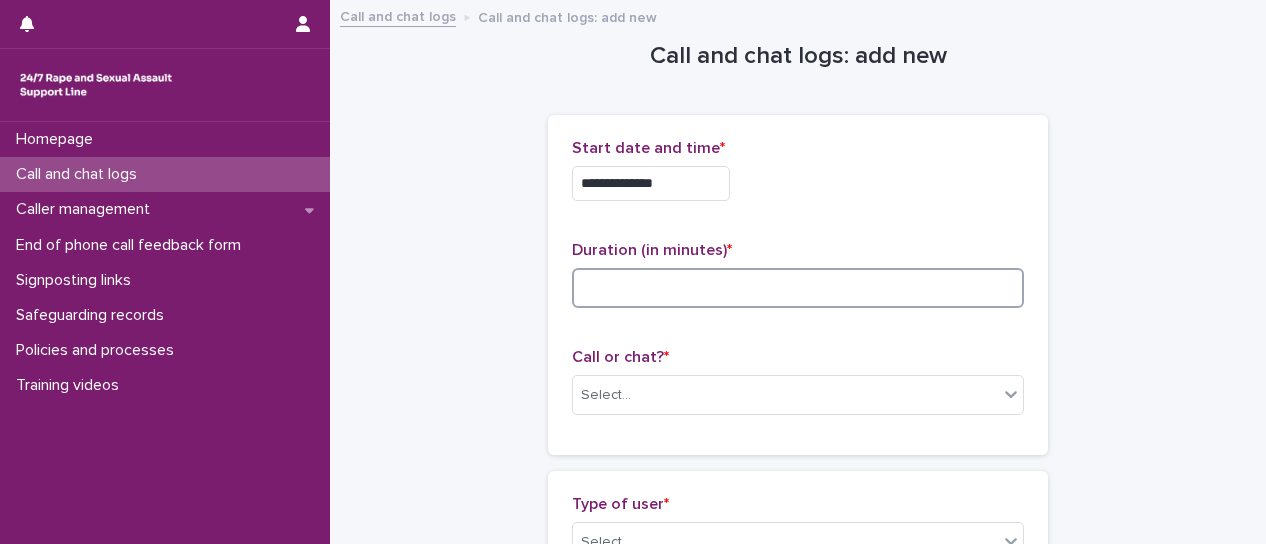 click at bounding box center (798, 288) 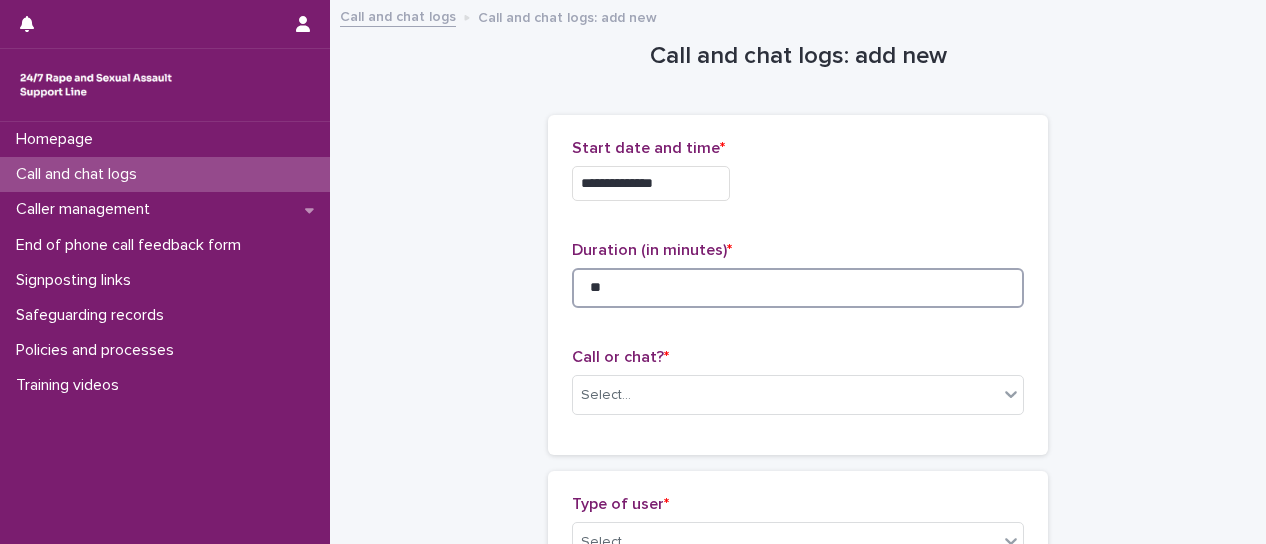 type on "**" 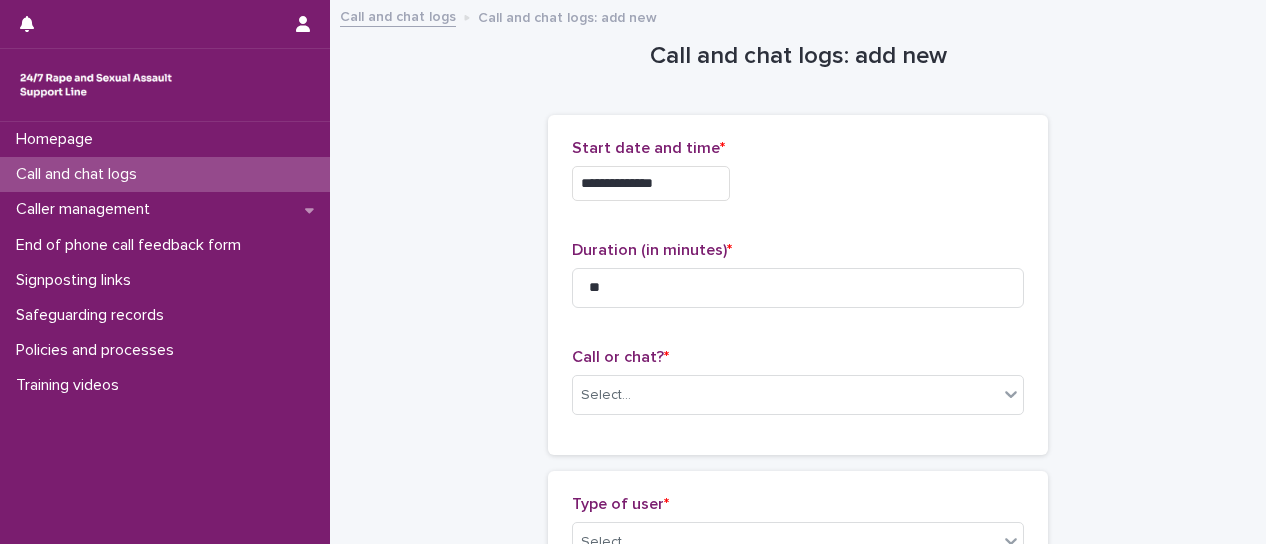 drag, startPoint x: 818, startPoint y: 329, endPoint x: 826, endPoint y: 336, distance: 10.630146 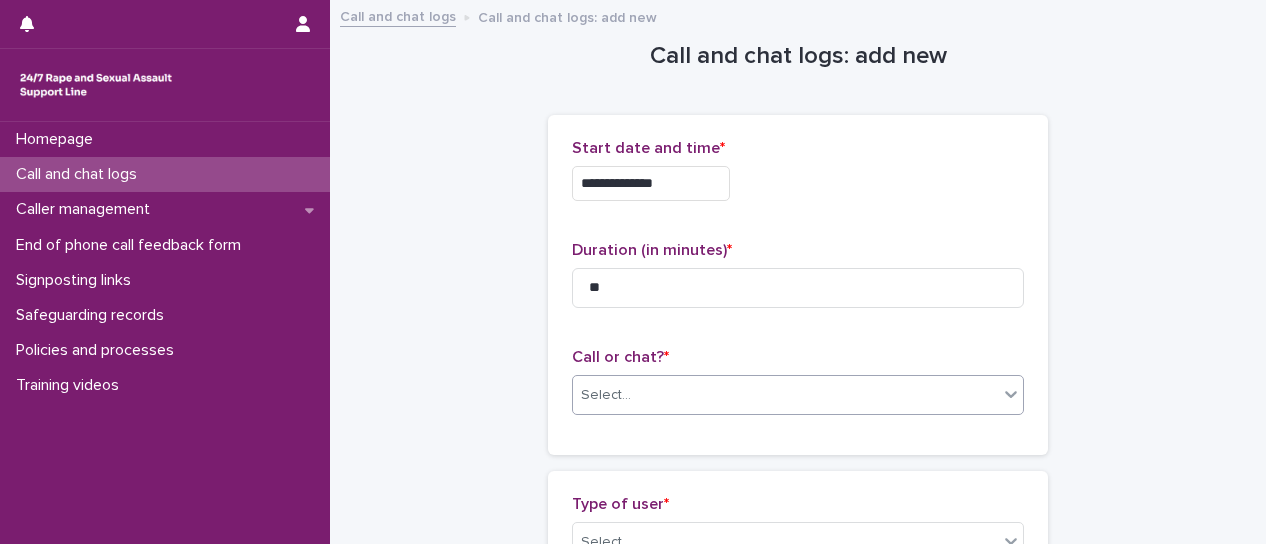 click 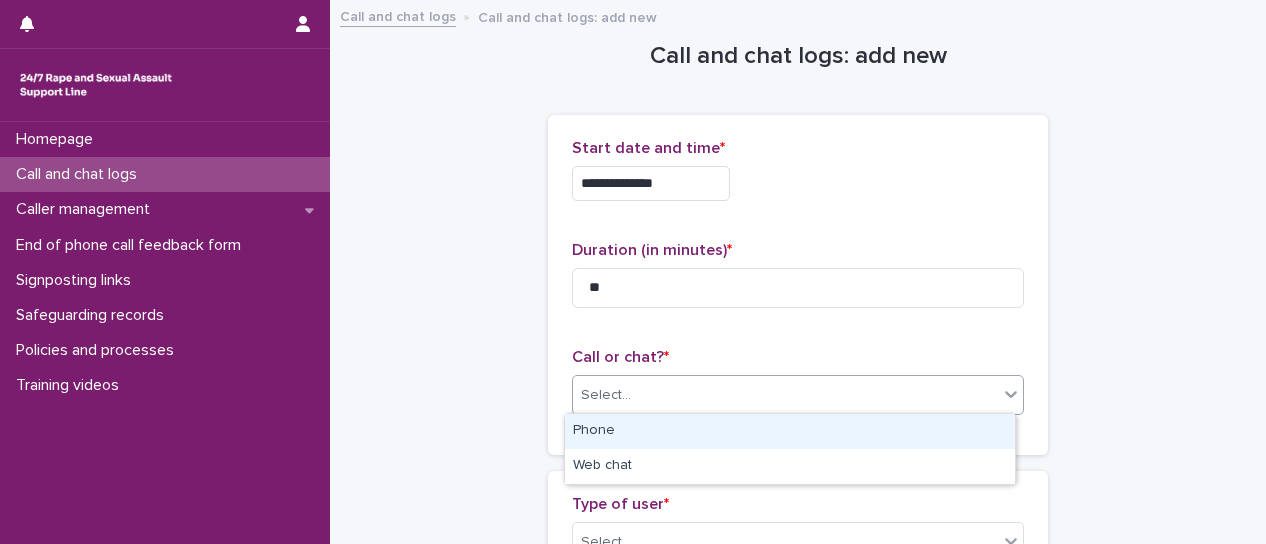 click on "Phone" at bounding box center [790, 431] 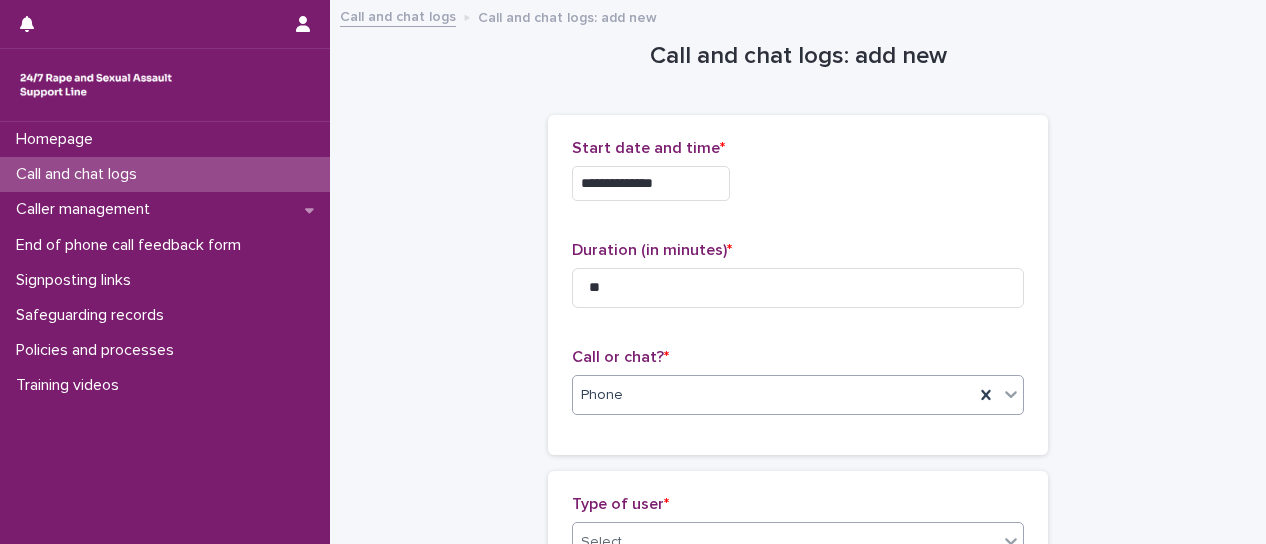 click 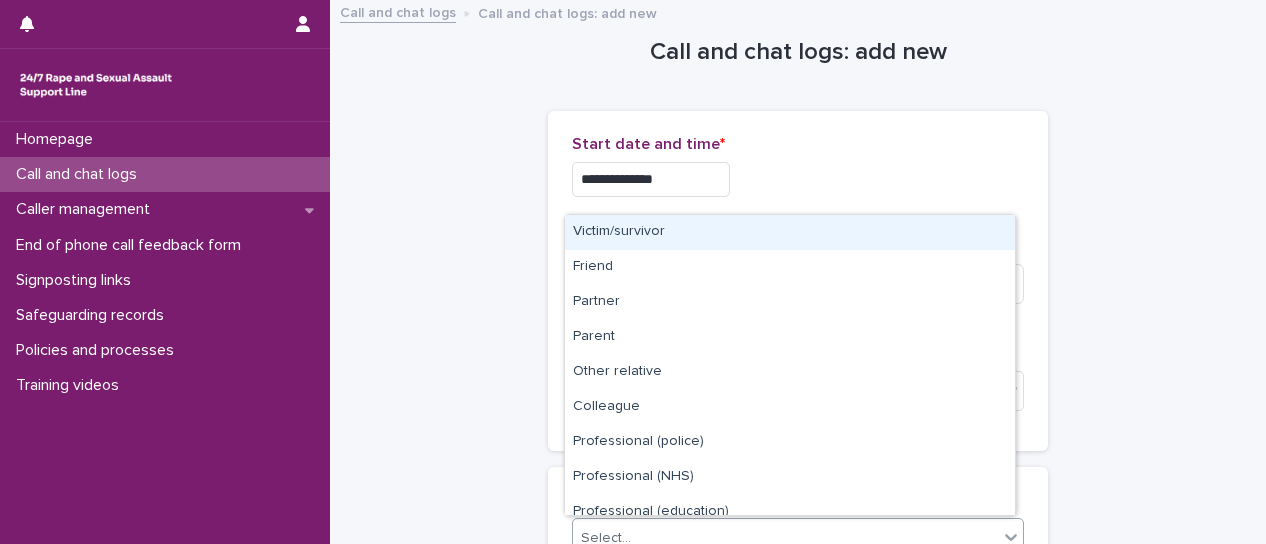 click on "Victim/survivor" at bounding box center (790, 232) 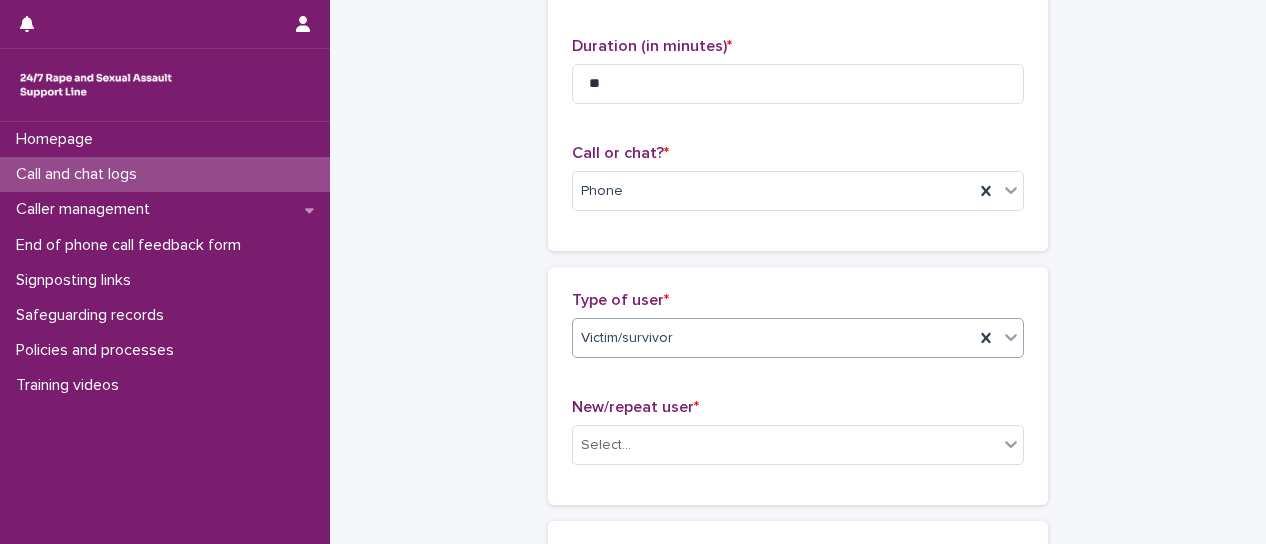 scroll, scrollTop: 404, scrollLeft: 0, axis: vertical 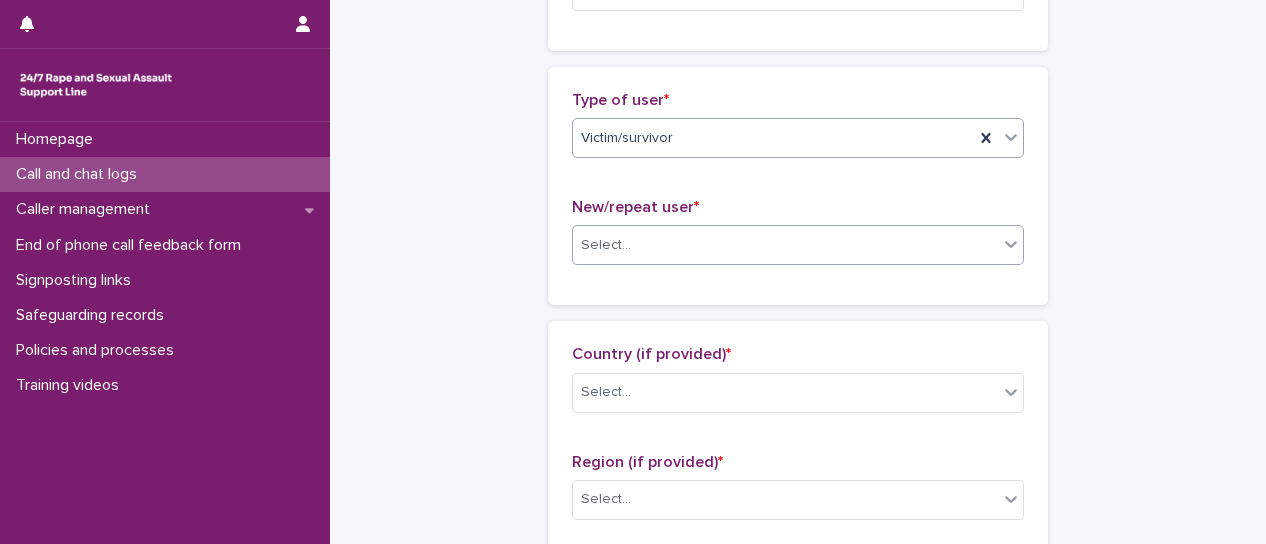 click at bounding box center [1011, 244] 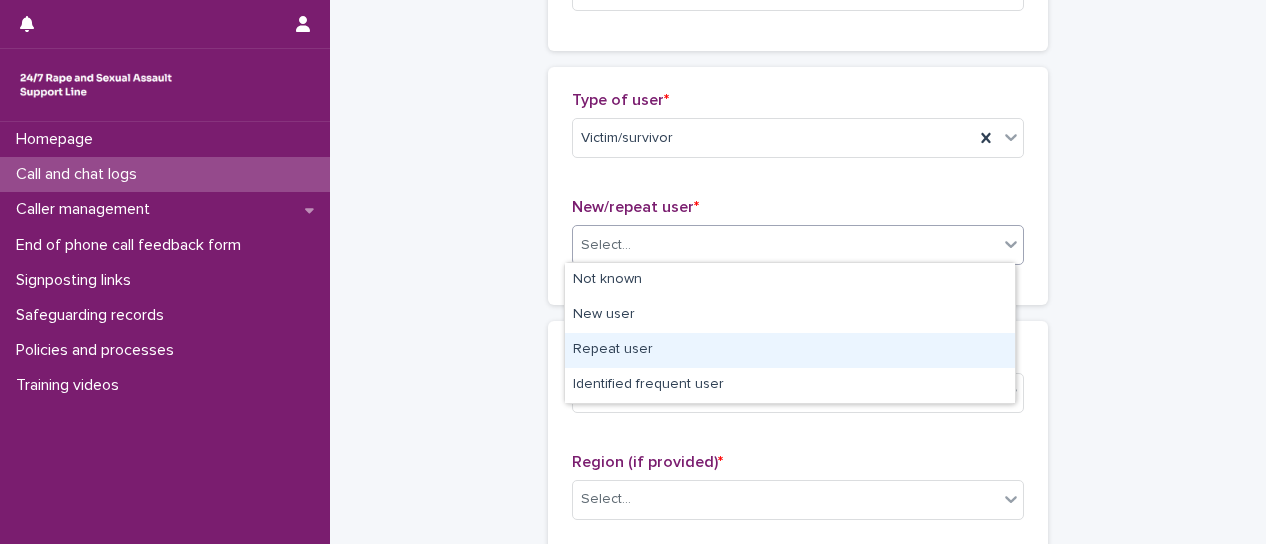 drag, startPoint x: 866, startPoint y: 330, endPoint x: 859, endPoint y: 353, distance: 24.04163 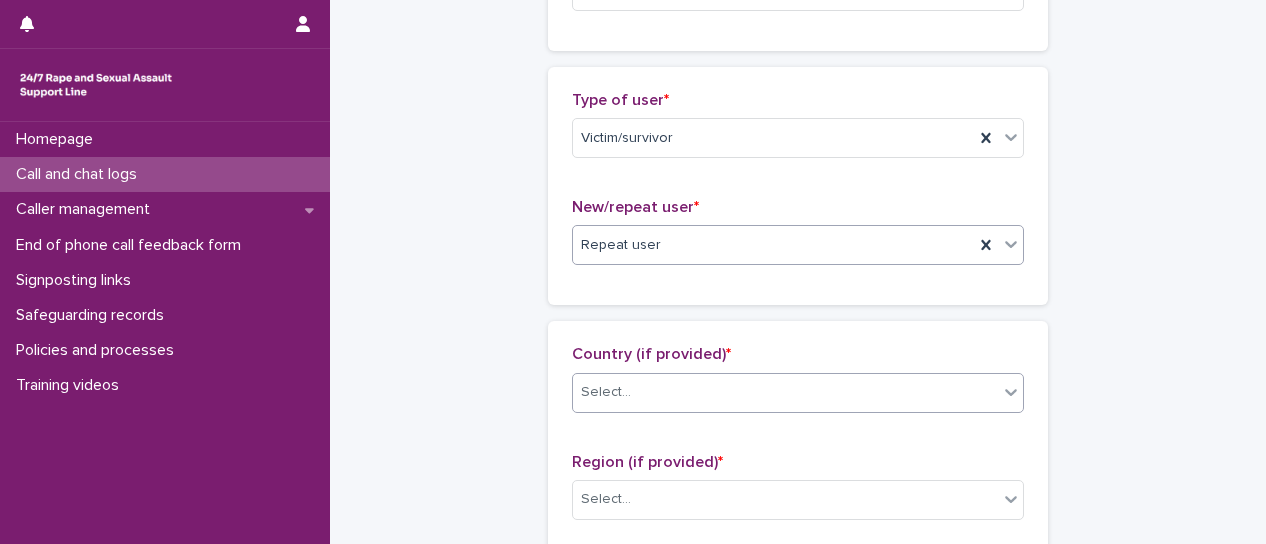 click 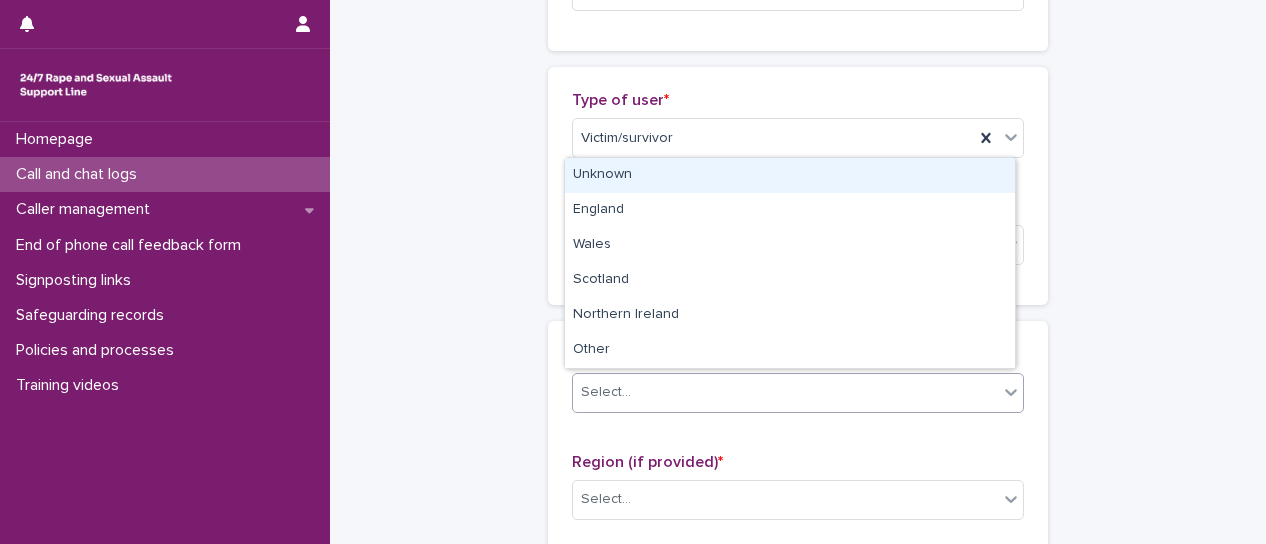 click on "Unknown" at bounding box center [790, 175] 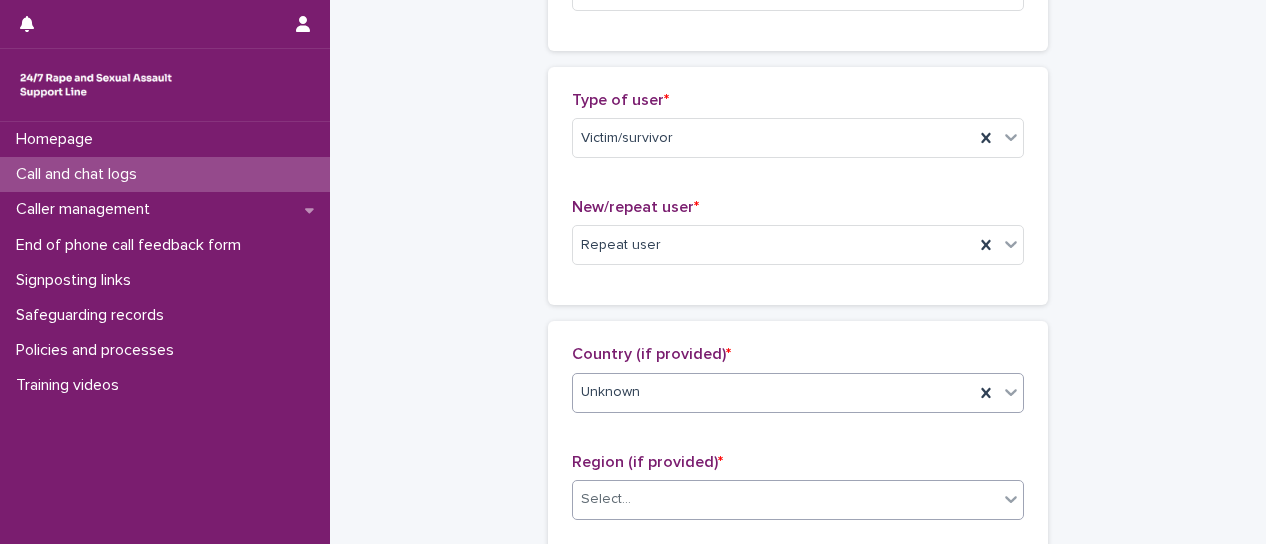 click 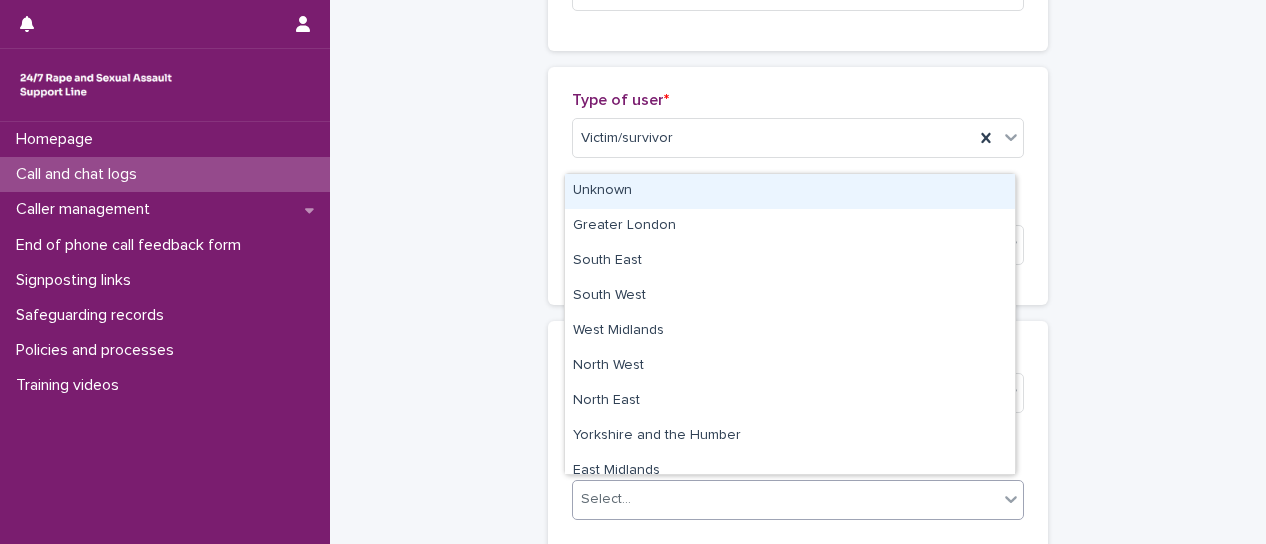 click on "Unknown" at bounding box center [790, 191] 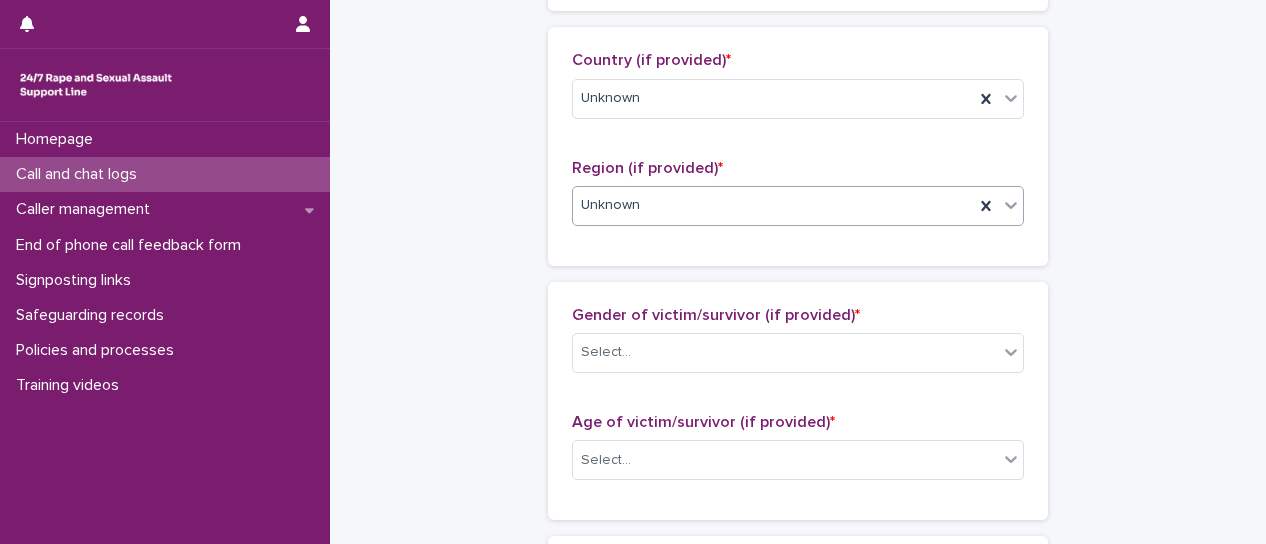 scroll, scrollTop: 804, scrollLeft: 0, axis: vertical 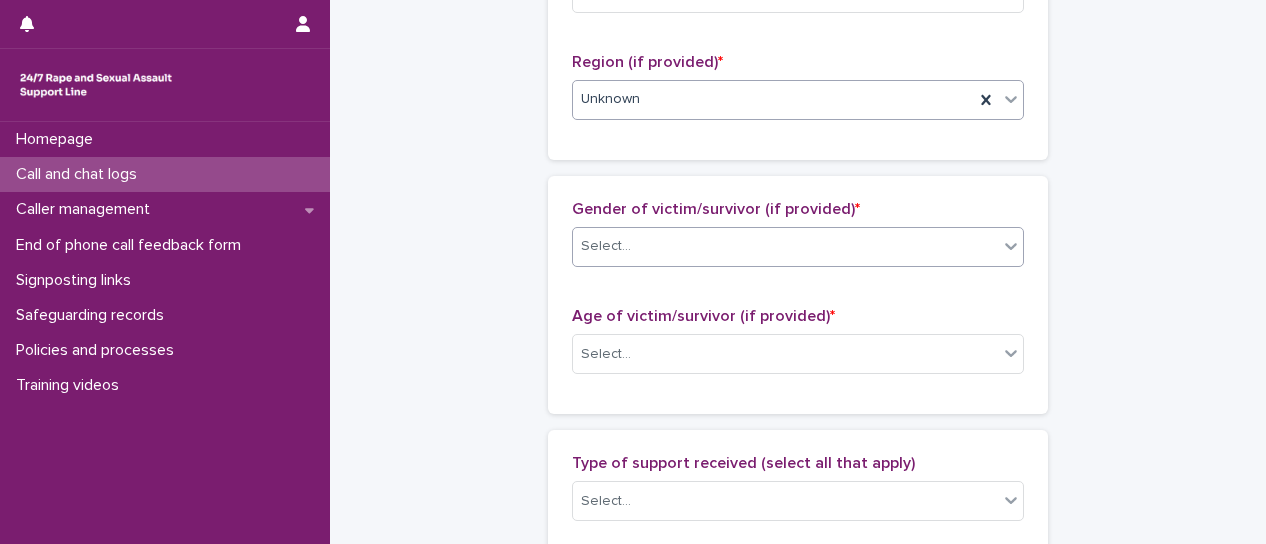click 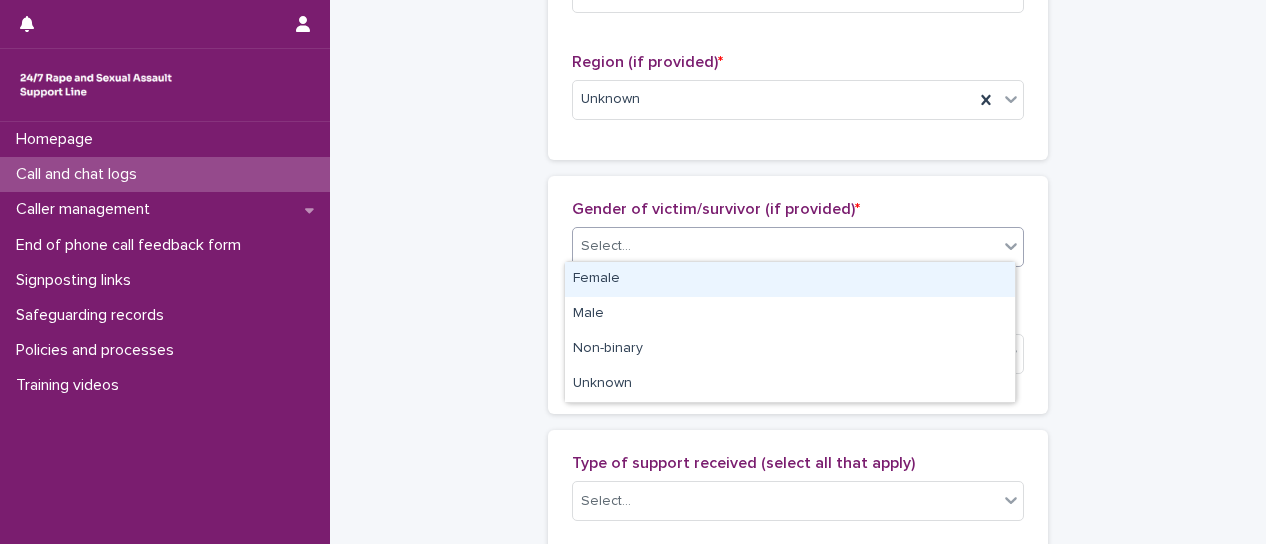 click on "Female" at bounding box center [790, 279] 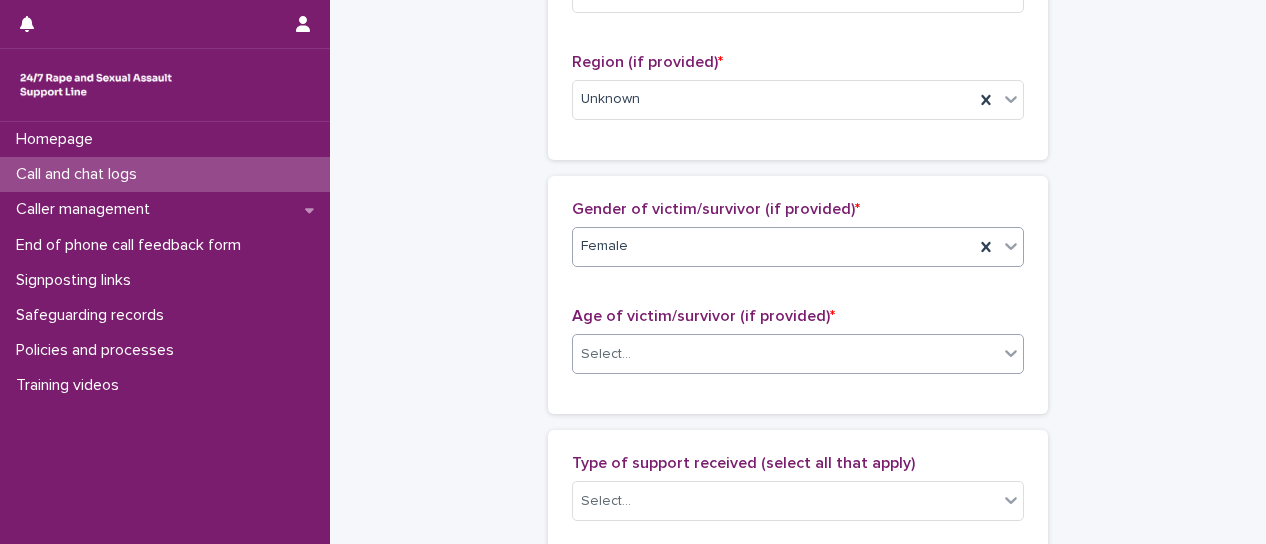 click 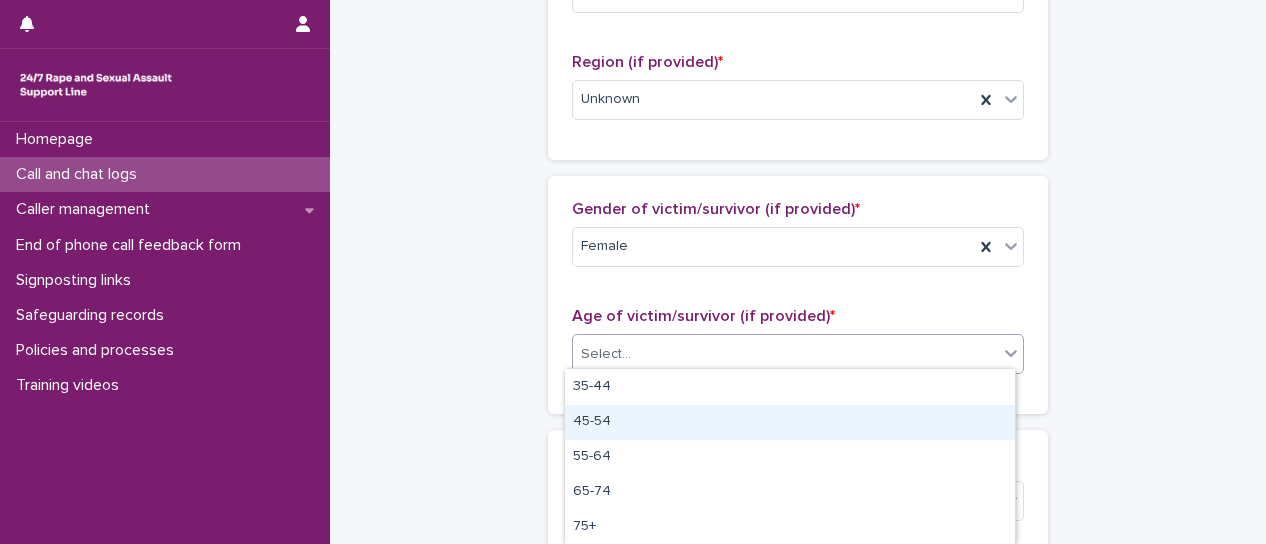 scroll, scrollTop: 74, scrollLeft: 0, axis: vertical 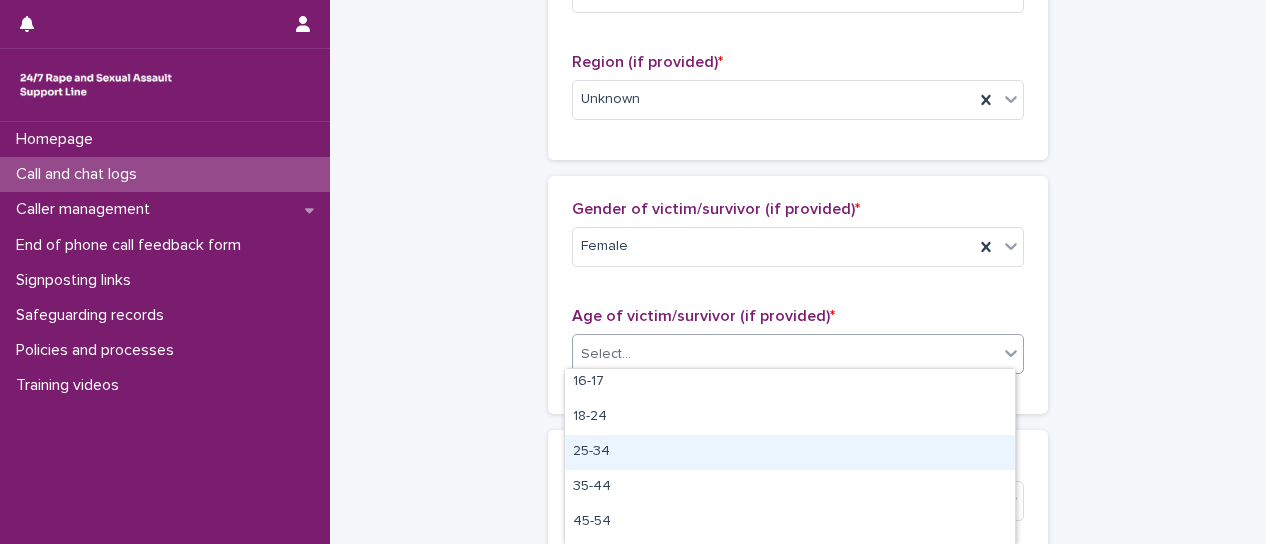 click on "25-34" at bounding box center (790, 452) 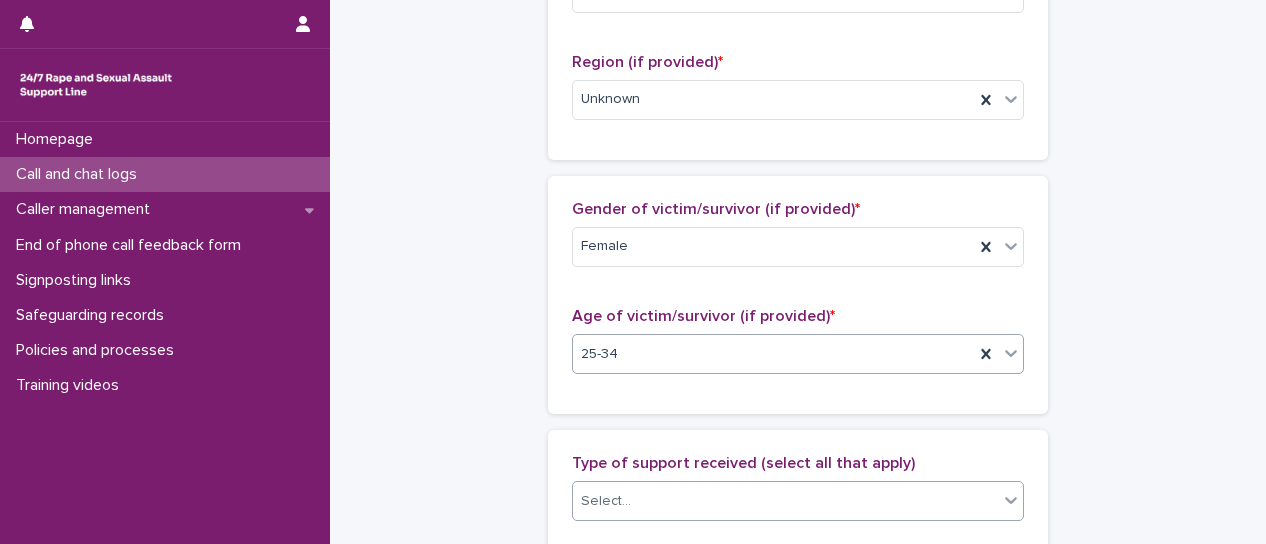 click 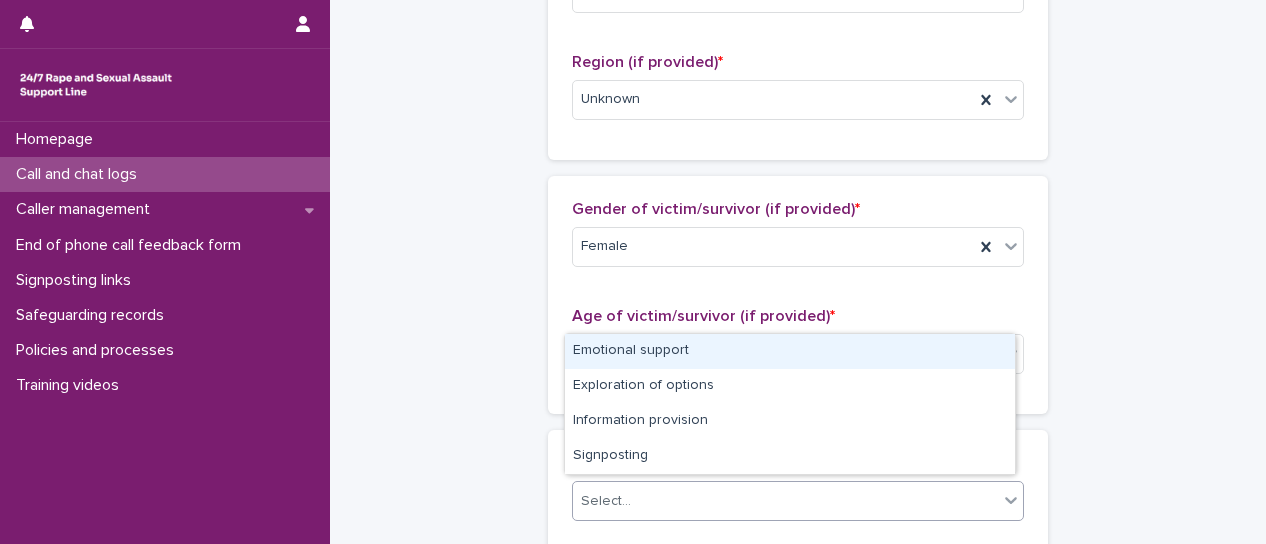 click on "Emotional support" at bounding box center [790, 351] 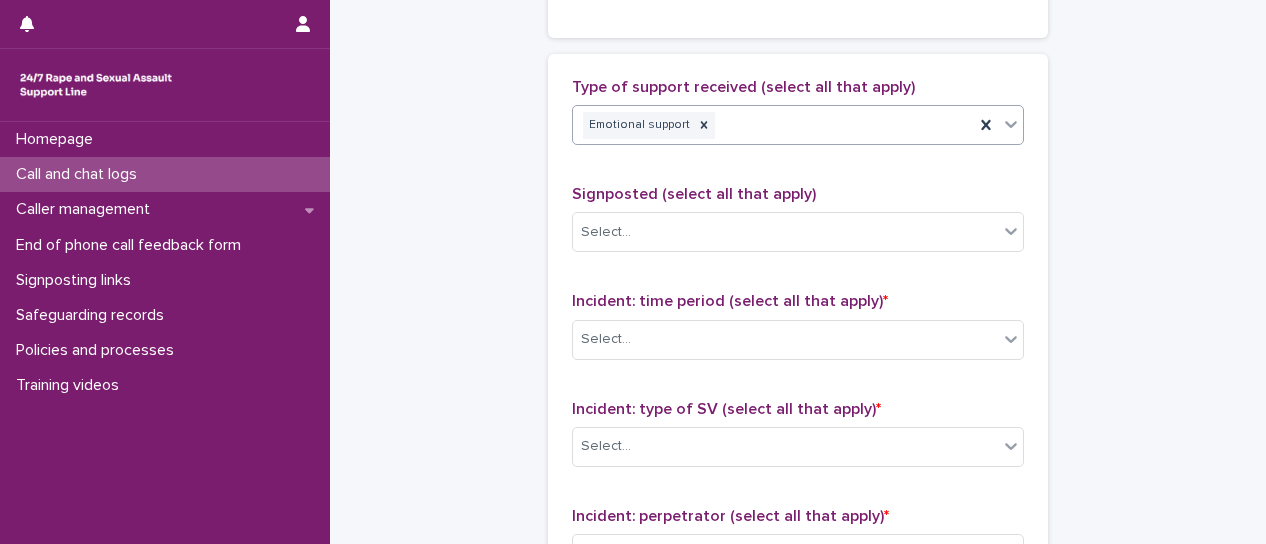 scroll, scrollTop: 1204, scrollLeft: 0, axis: vertical 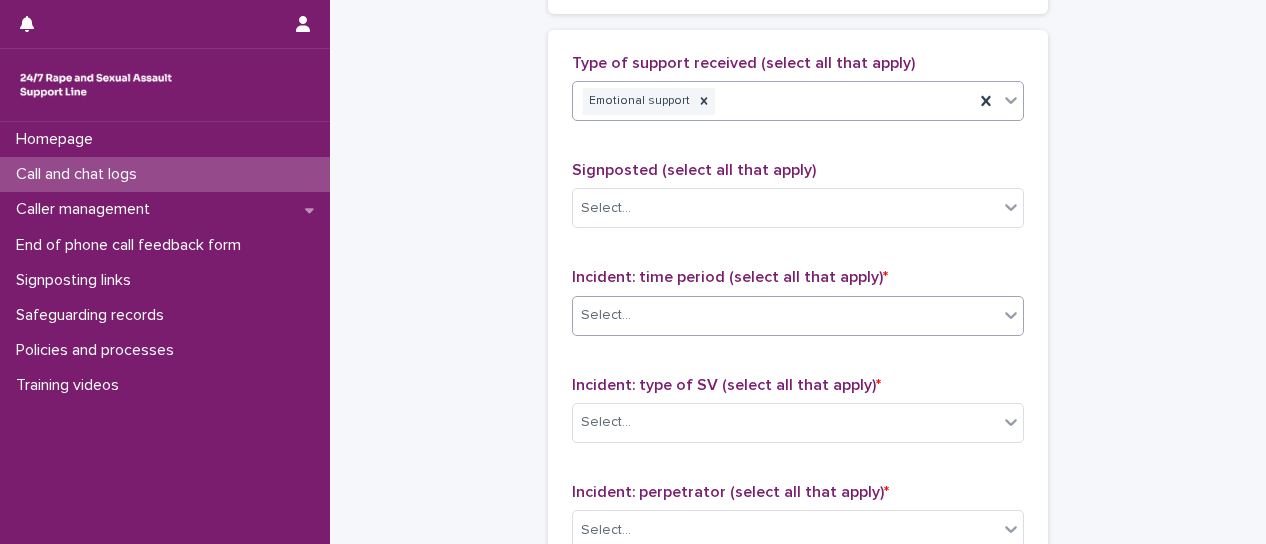 click at bounding box center [1011, 315] 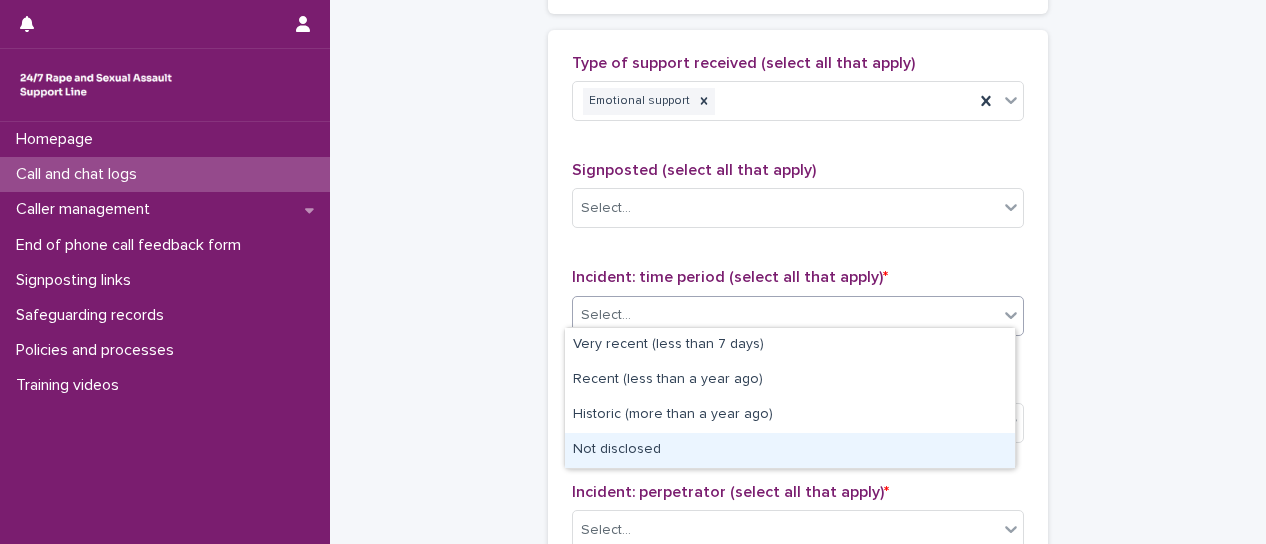 click on "Not disclosed" at bounding box center [790, 450] 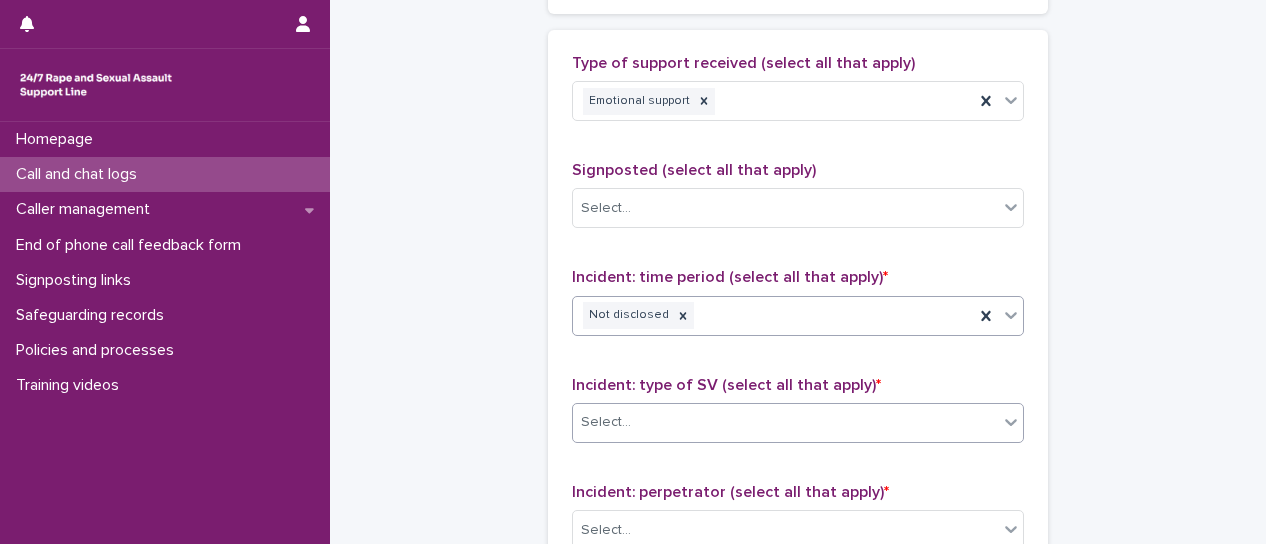click at bounding box center [1011, 422] 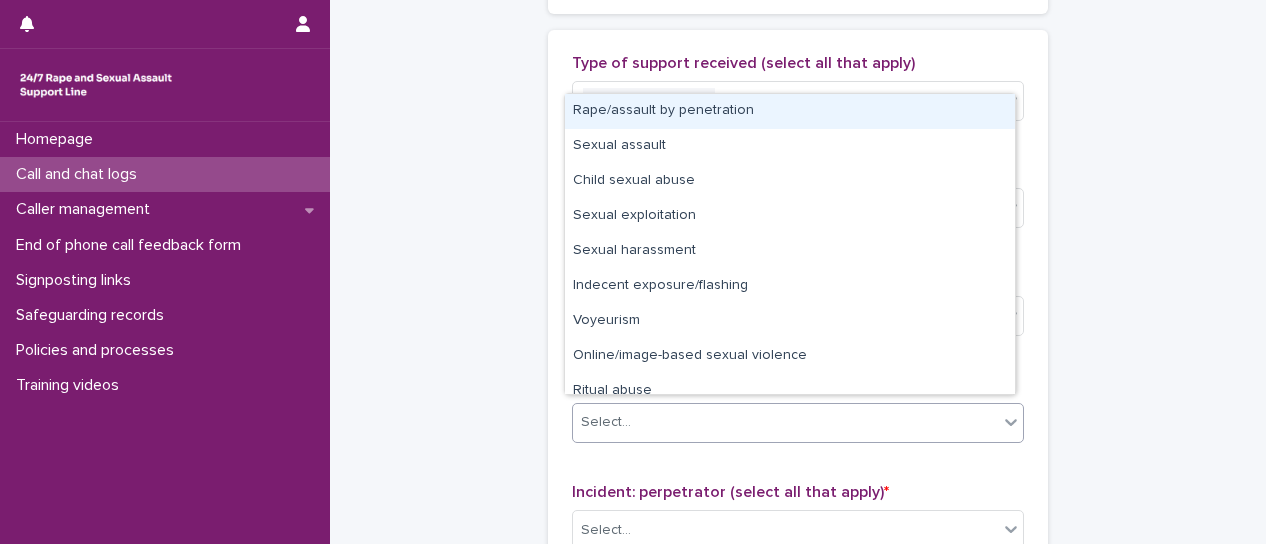 click on "Rape/assault by penetration" at bounding box center [790, 111] 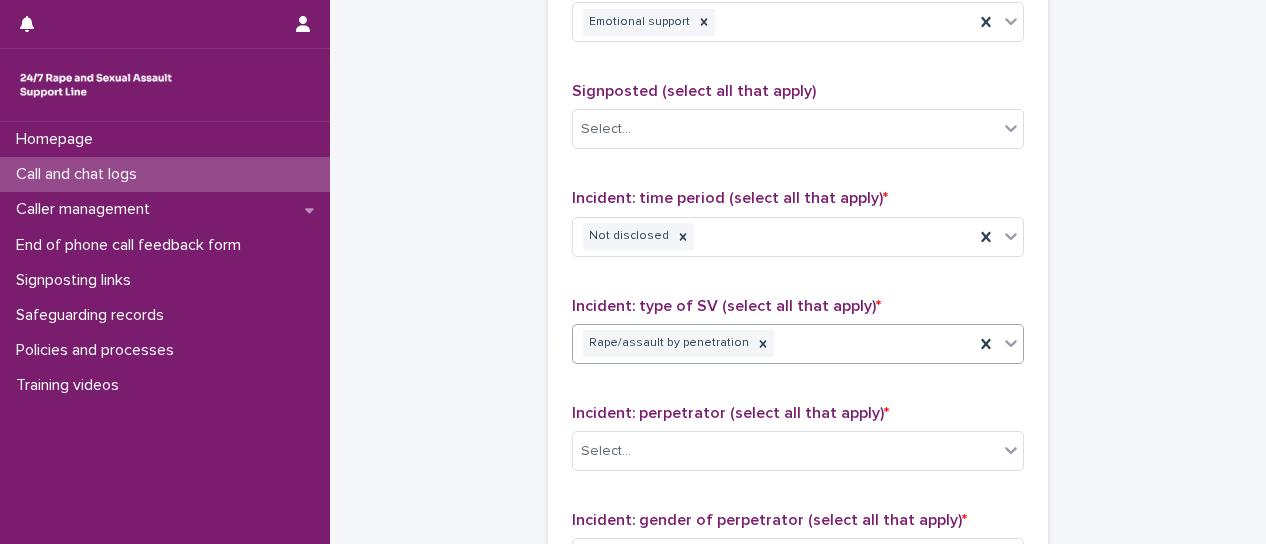 scroll, scrollTop: 1404, scrollLeft: 0, axis: vertical 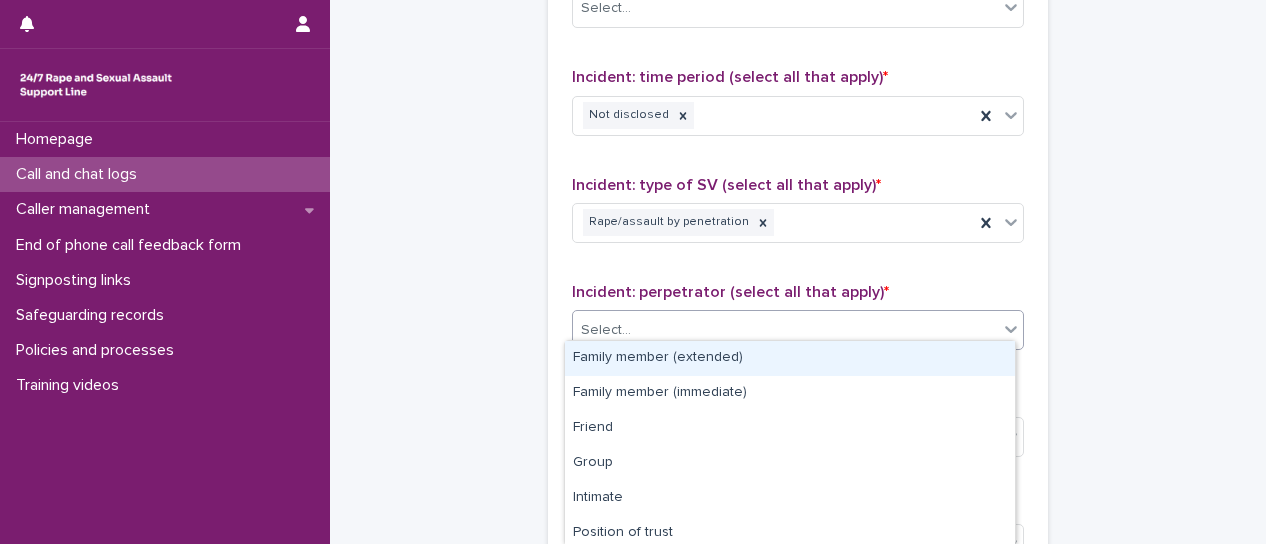 click 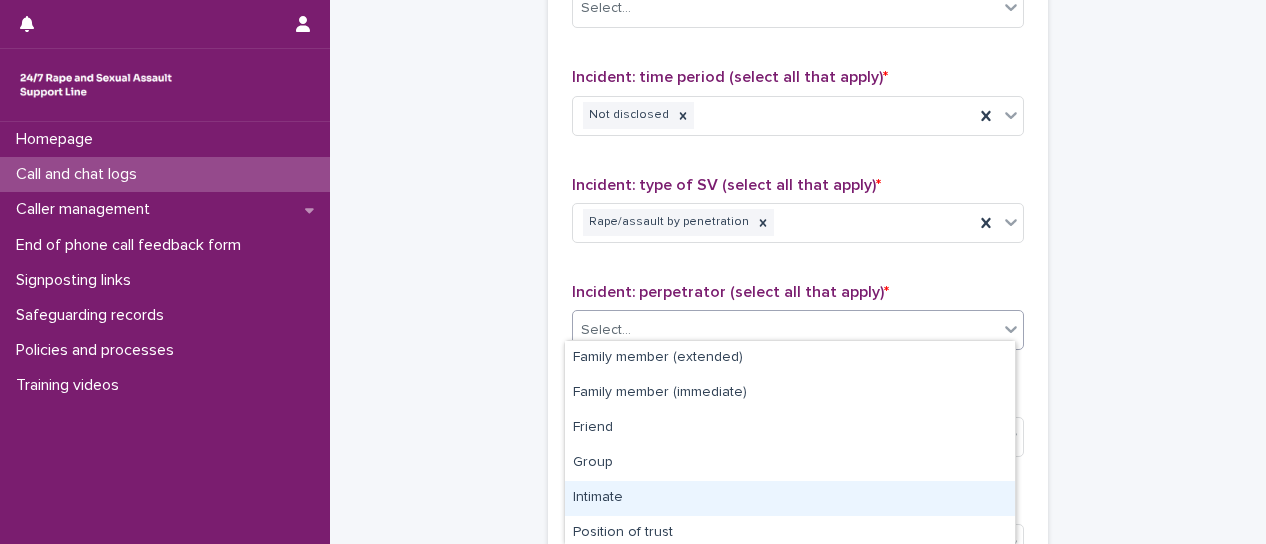 click on "Intimate" at bounding box center (790, 498) 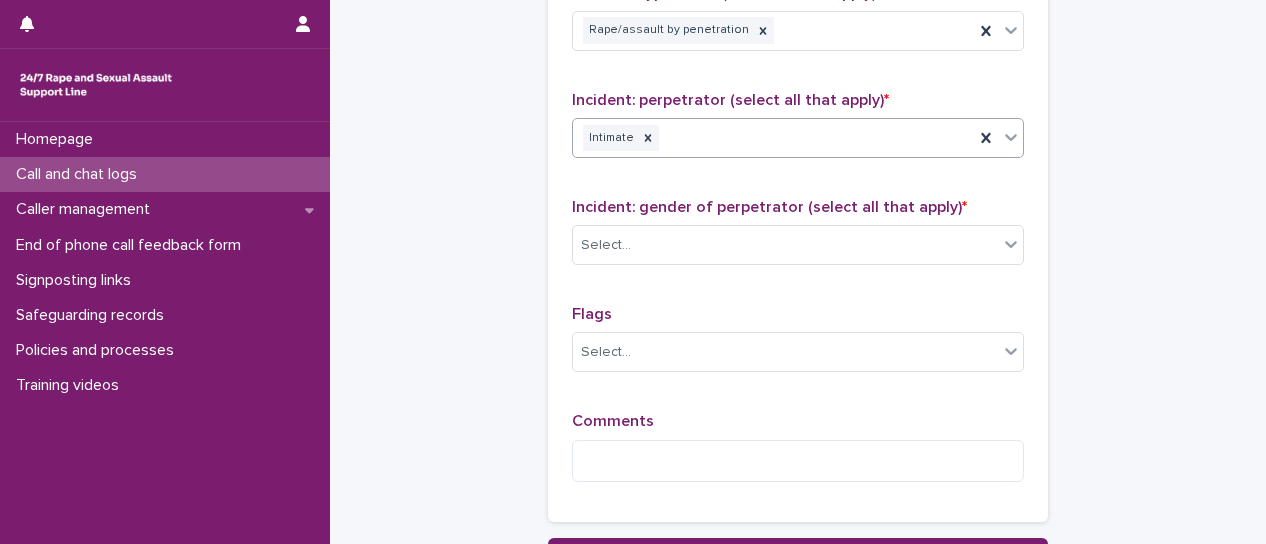scroll, scrollTop: 1604, scrollLeft: 0, axis: vertical 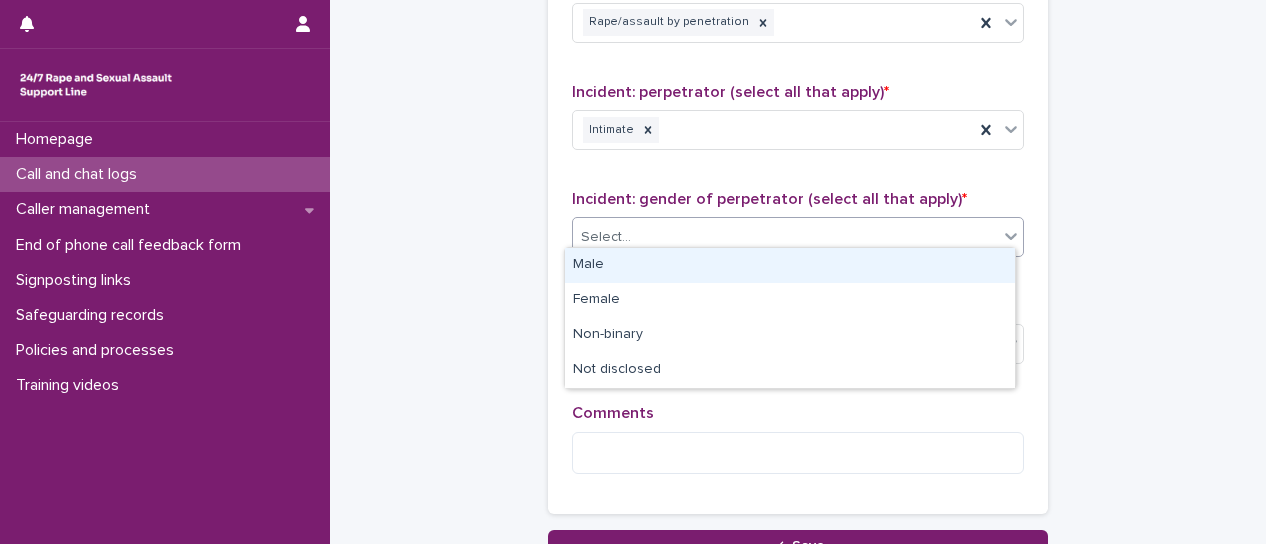 click at bounding box center [1011, 236] 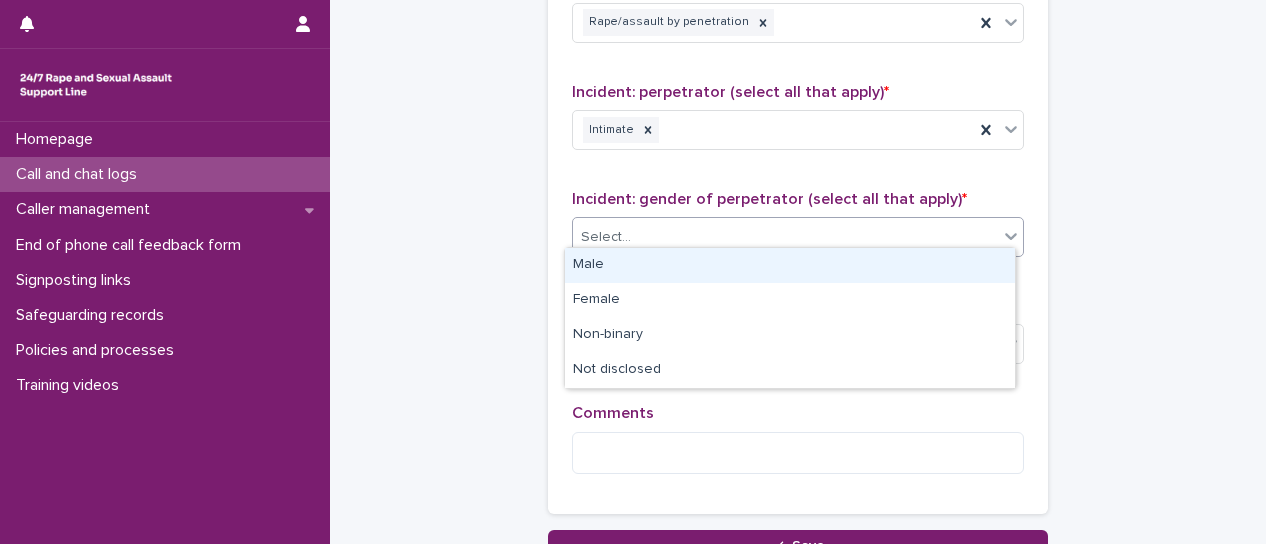 click on "Male" at bounding box center (790, 265) 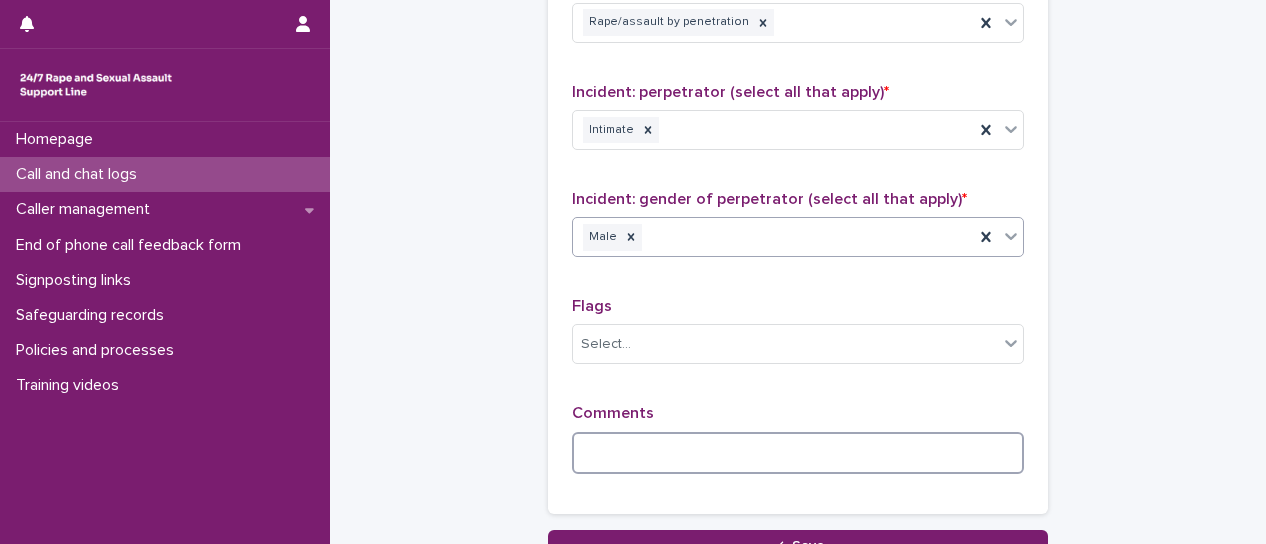 click at bounding box center (798, 453) 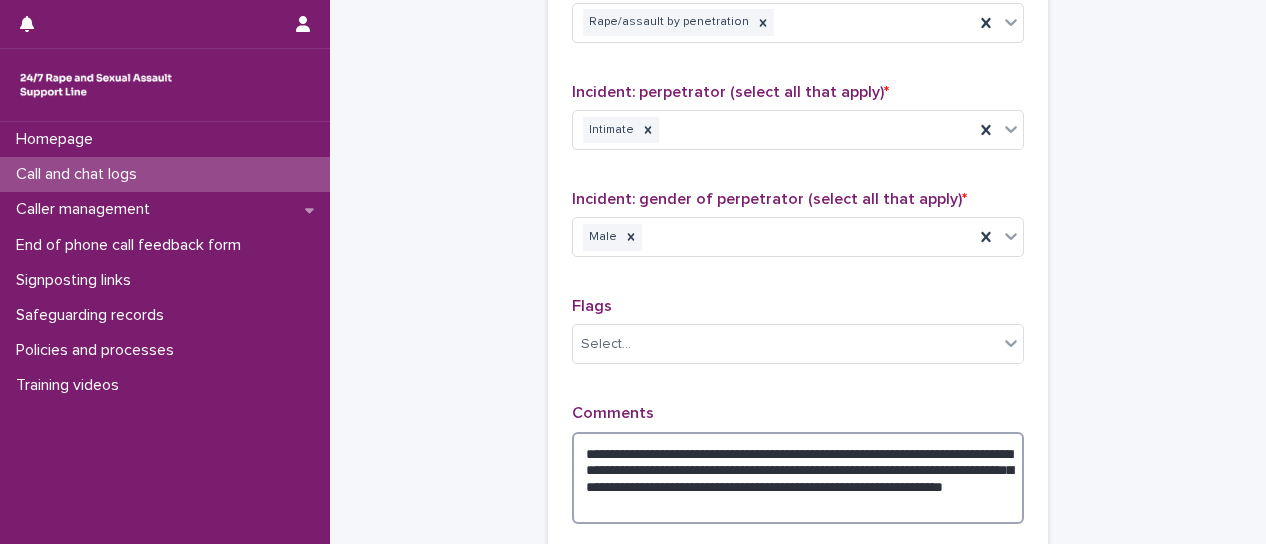 drag, startPoint x: 689, startPoint y: 492, endPoint x: 838, endPoint y: 497, distance: 149.08386 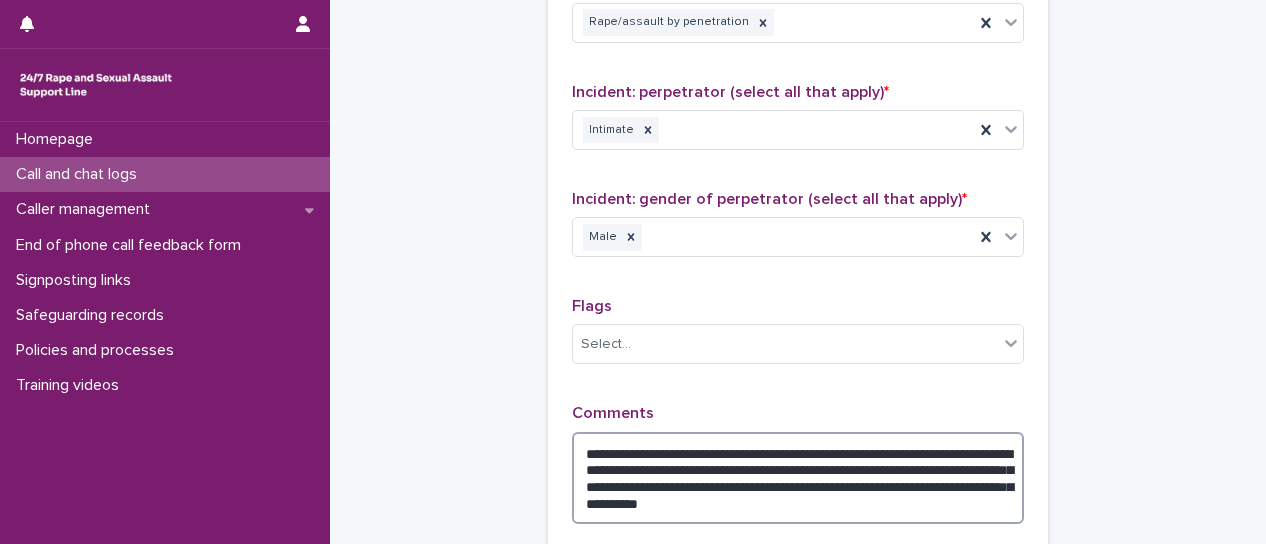 scroll, scrollTop: 1704, scrollLeft: 0, axis: vertical 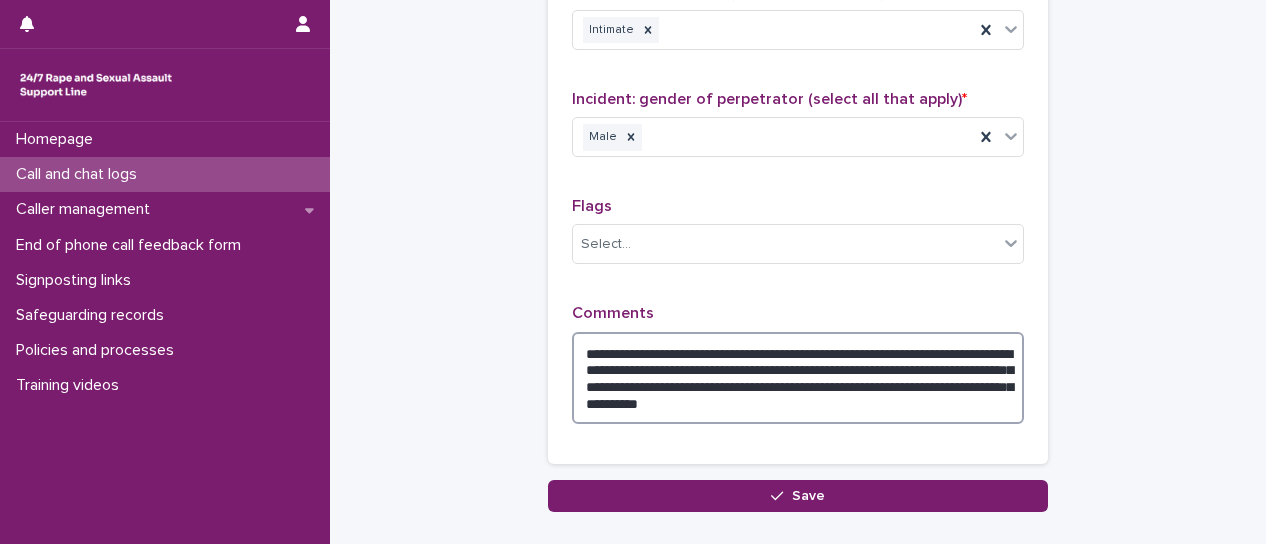 click on "**********" at bounding box center [798, 378] 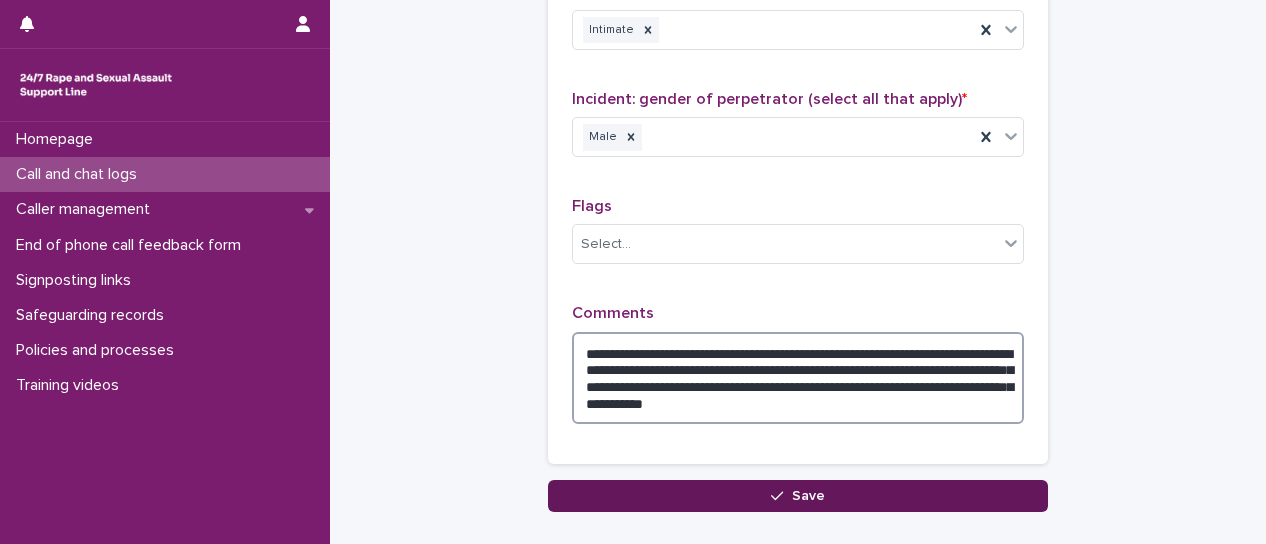 type on "**********" 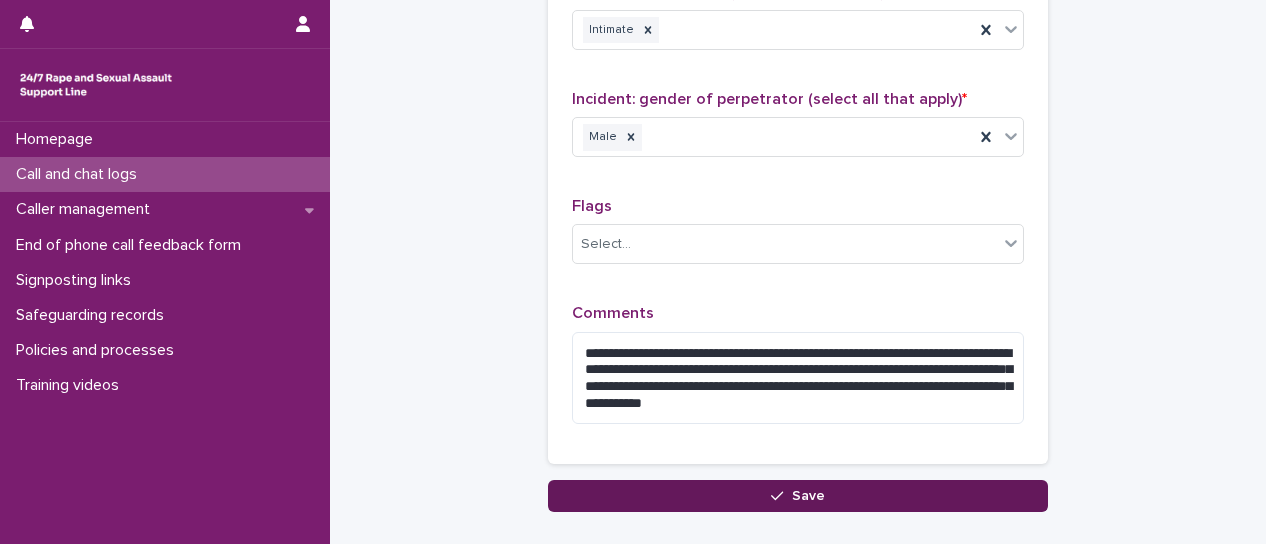 click on "Save" at bounding box center (808, 496) 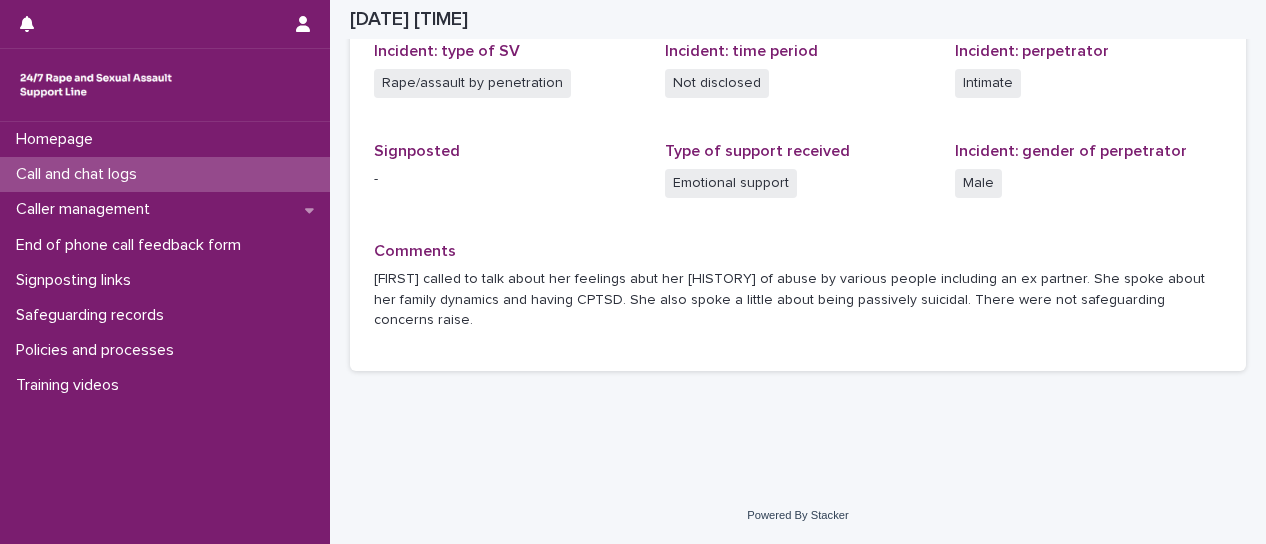 scroll, scrollTop: 539, scrollLeft: 0, axis: vertical 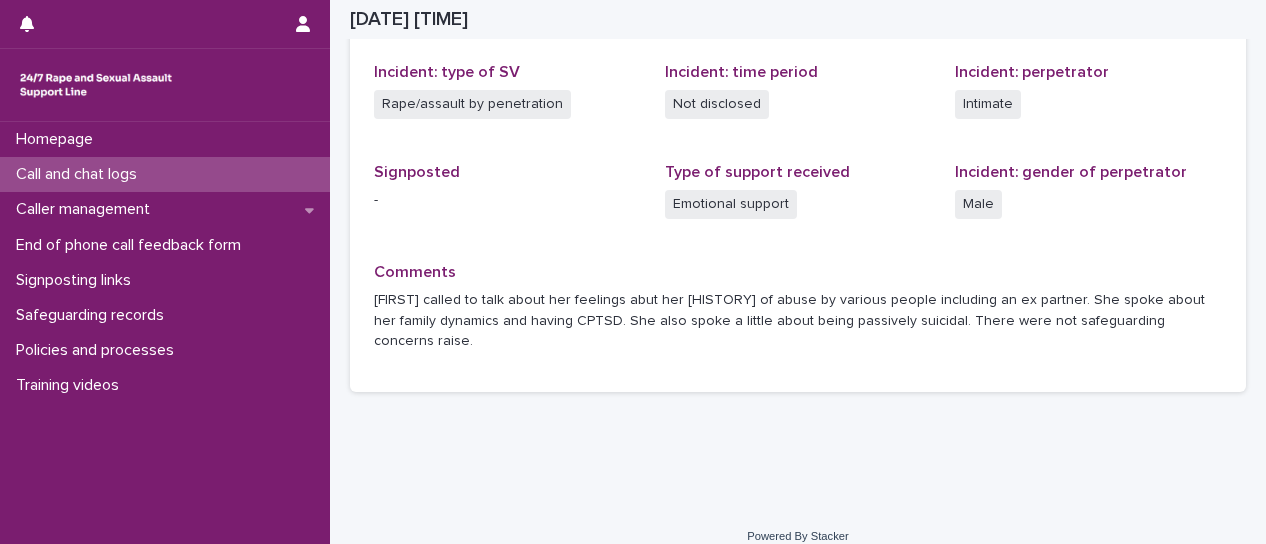 click on "Call and chat logs" at bounding box center (80, 174) 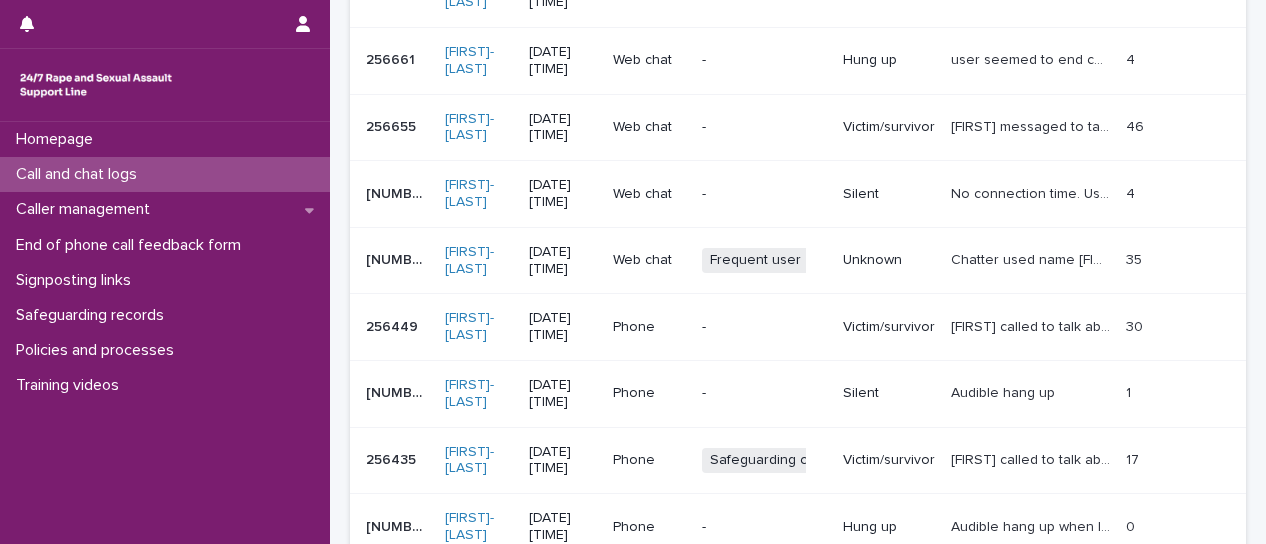 scroll, scrollTop: 0, scrollLeft: 0, axis: both 